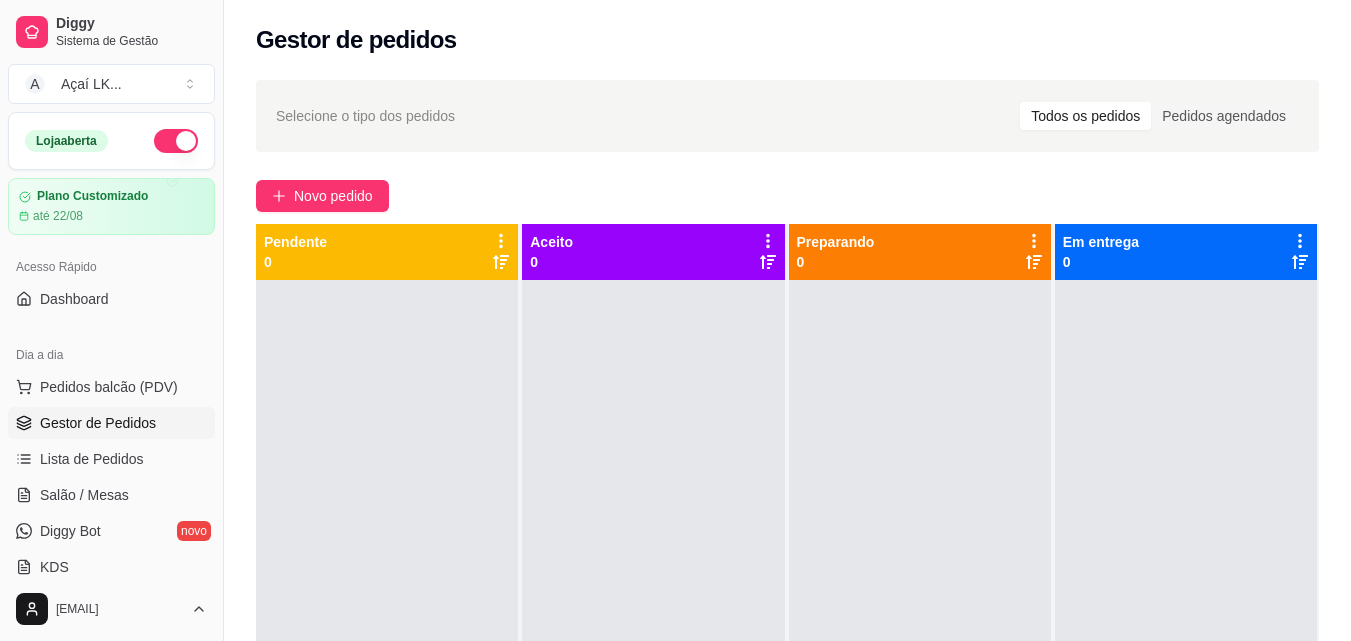 scroll, scrollTop: 0, scrollLeft: 0, axis: both 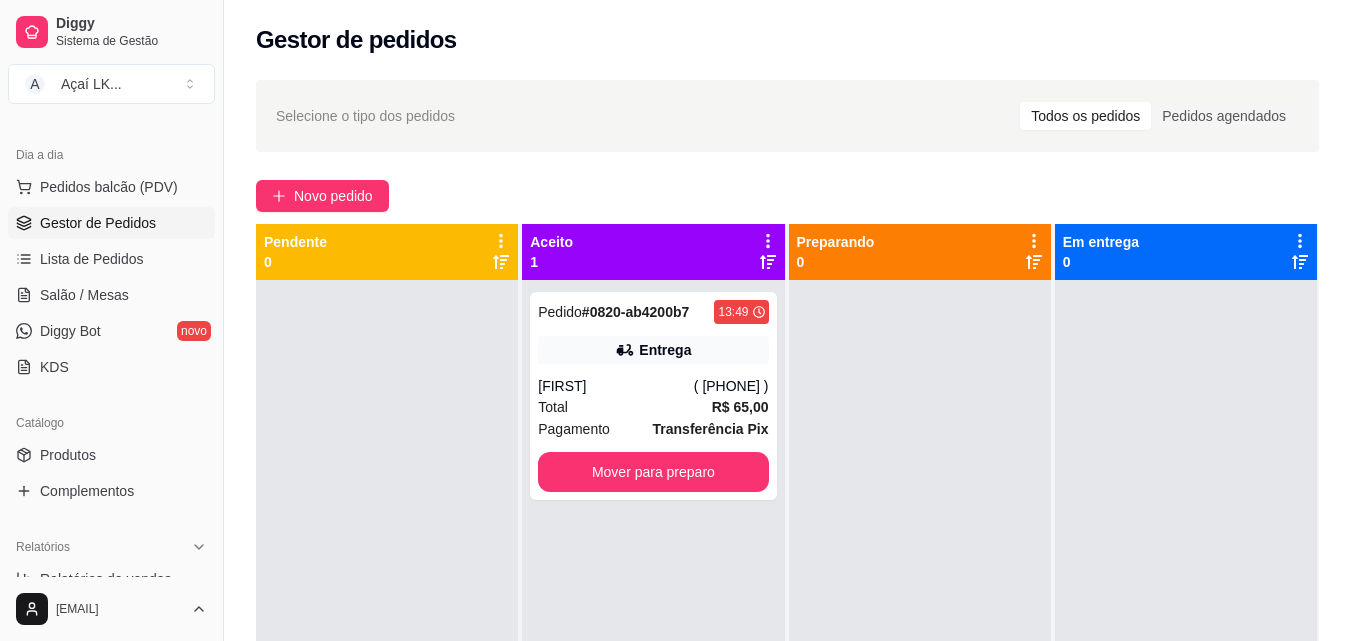 click on "Preparando 0" at bounding box center (921, 572) 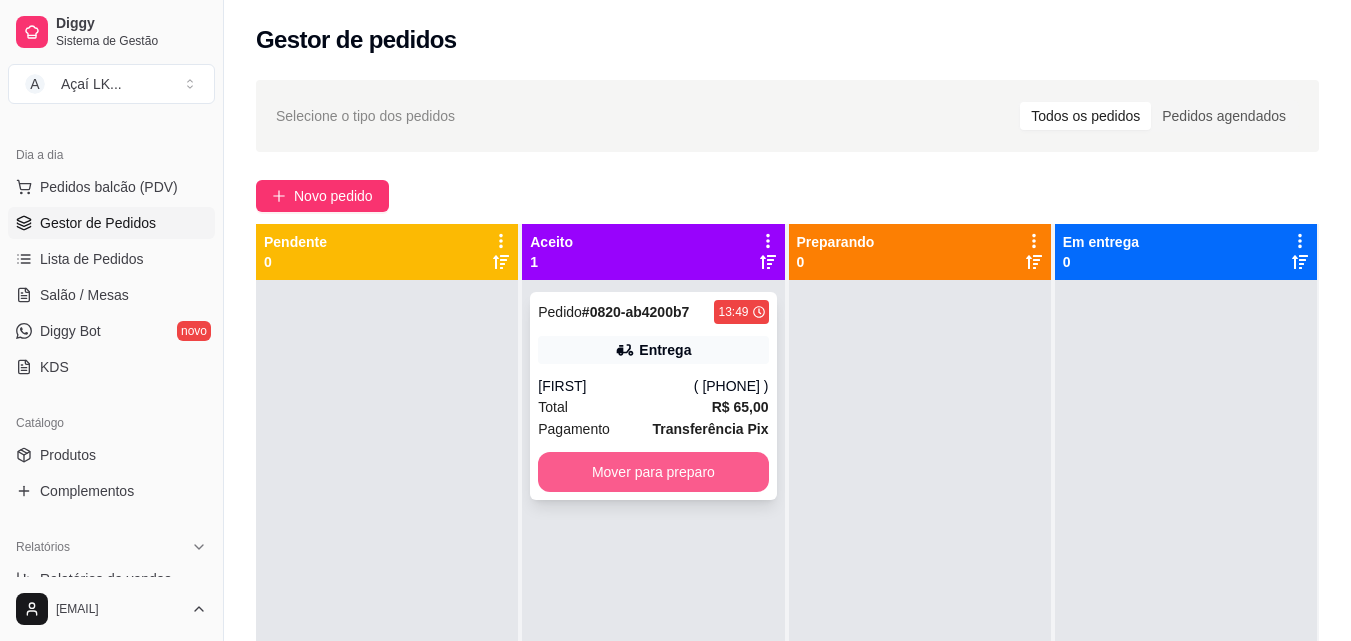 click on "Mover para preparo" at bounding box center [653, 472] 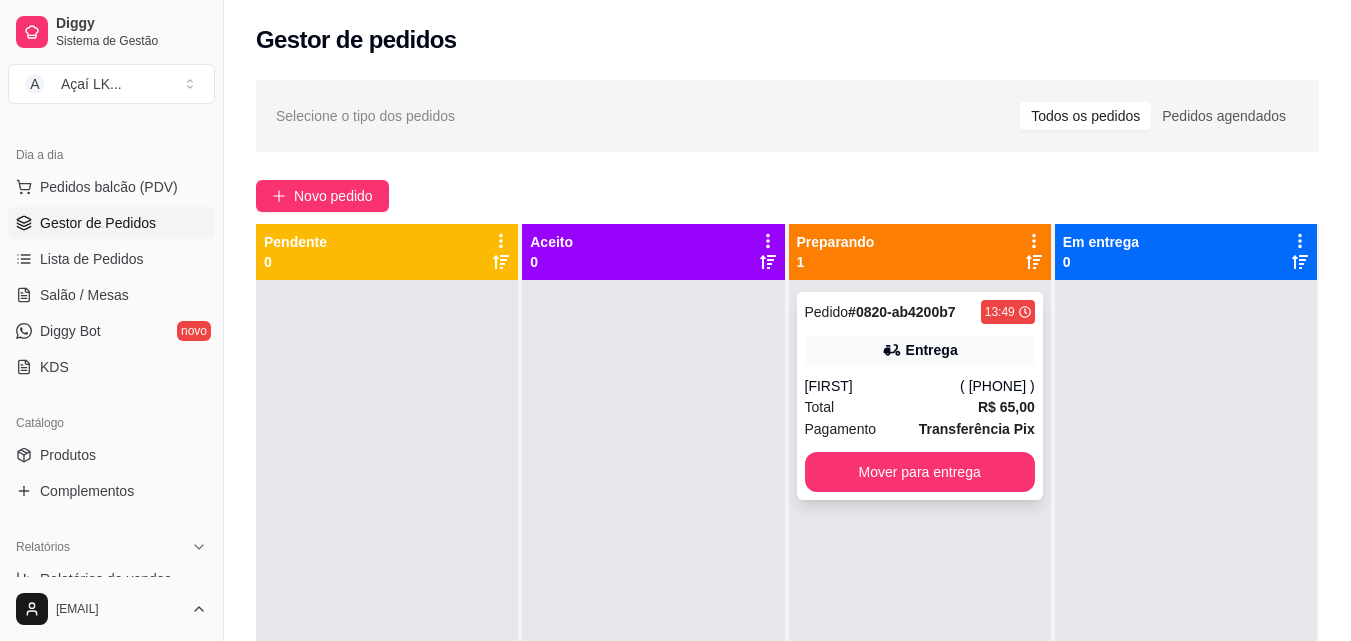 click on "Pagamento" at bounding box center [841, 429] 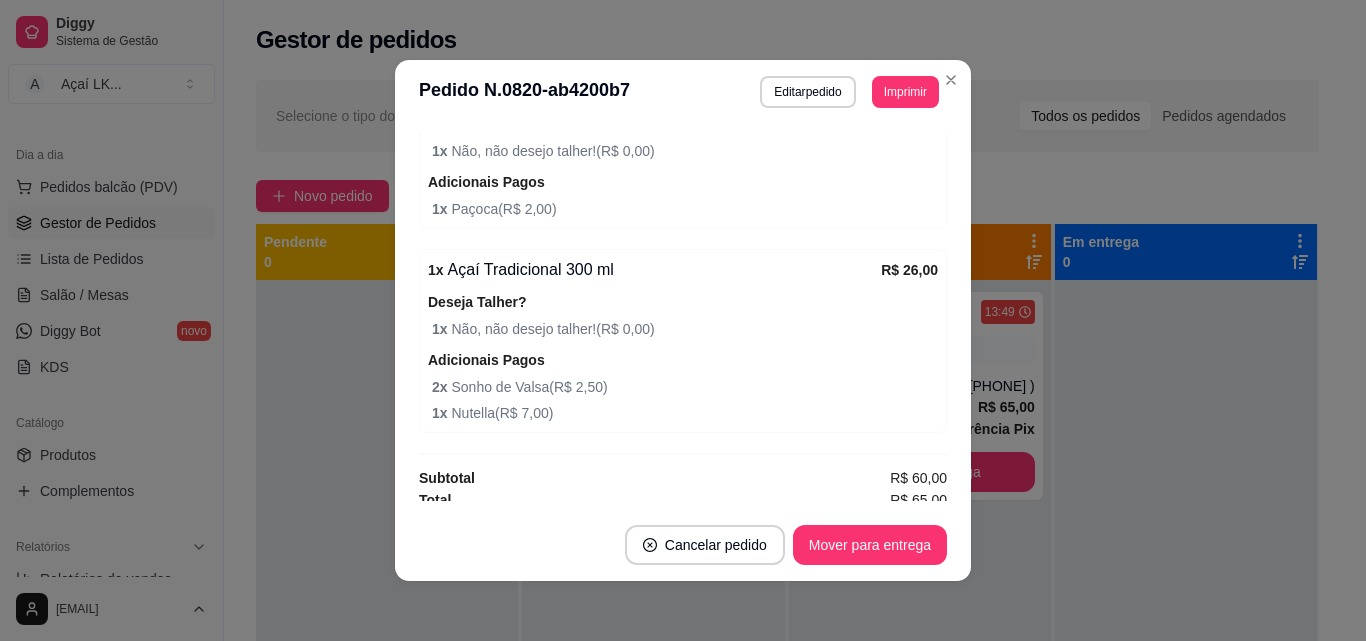 scroll, scrollTop: 932, scrollLeft: 0, axis: vertical 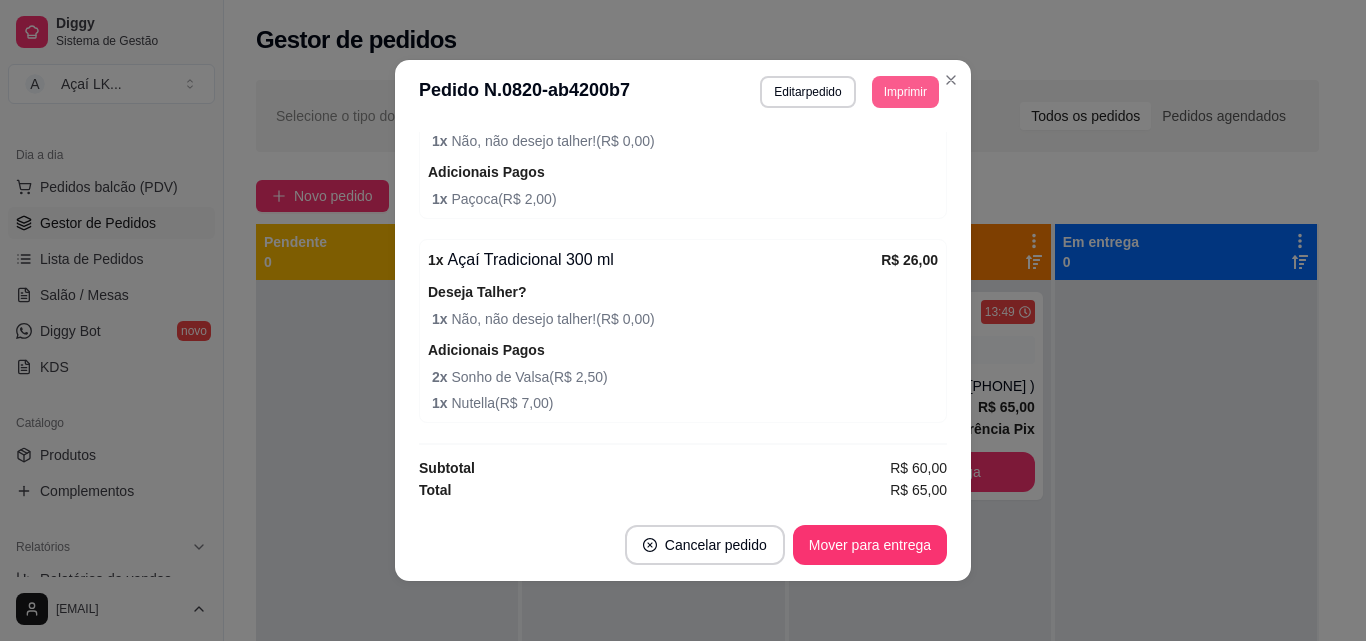 click on "Imprimir" at bounding box center (905, 92) 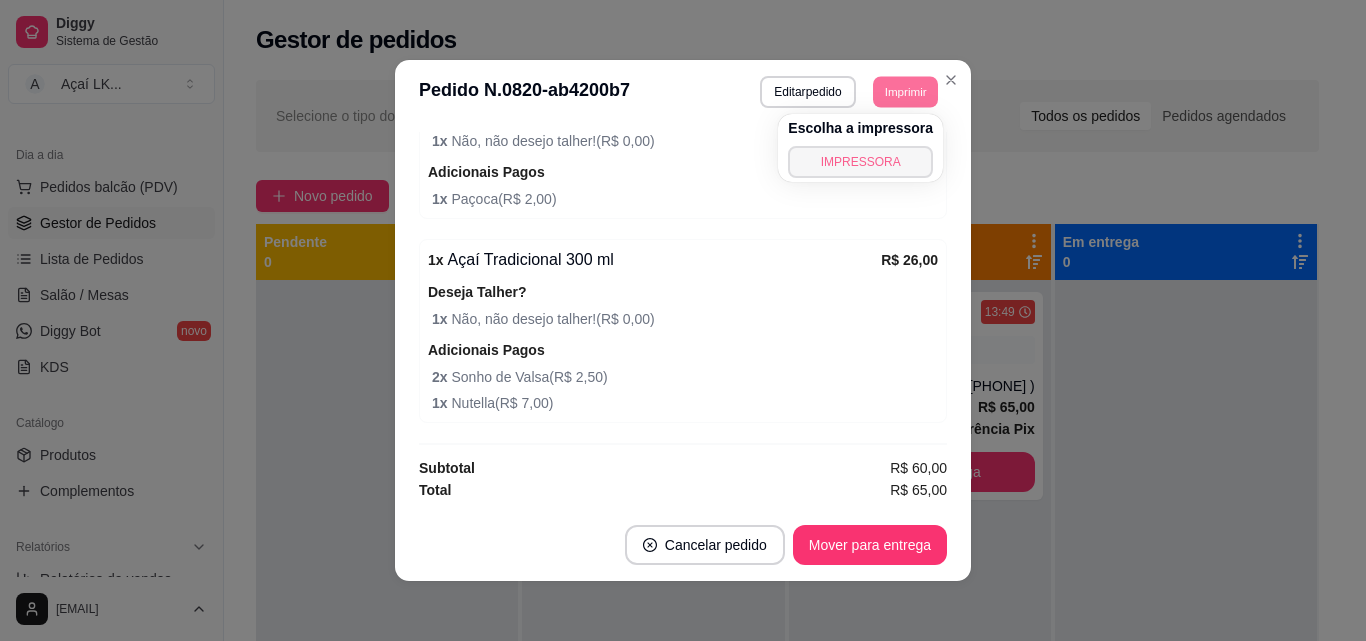 click on "IMPRESSORA" at bounding box center (860, 162) 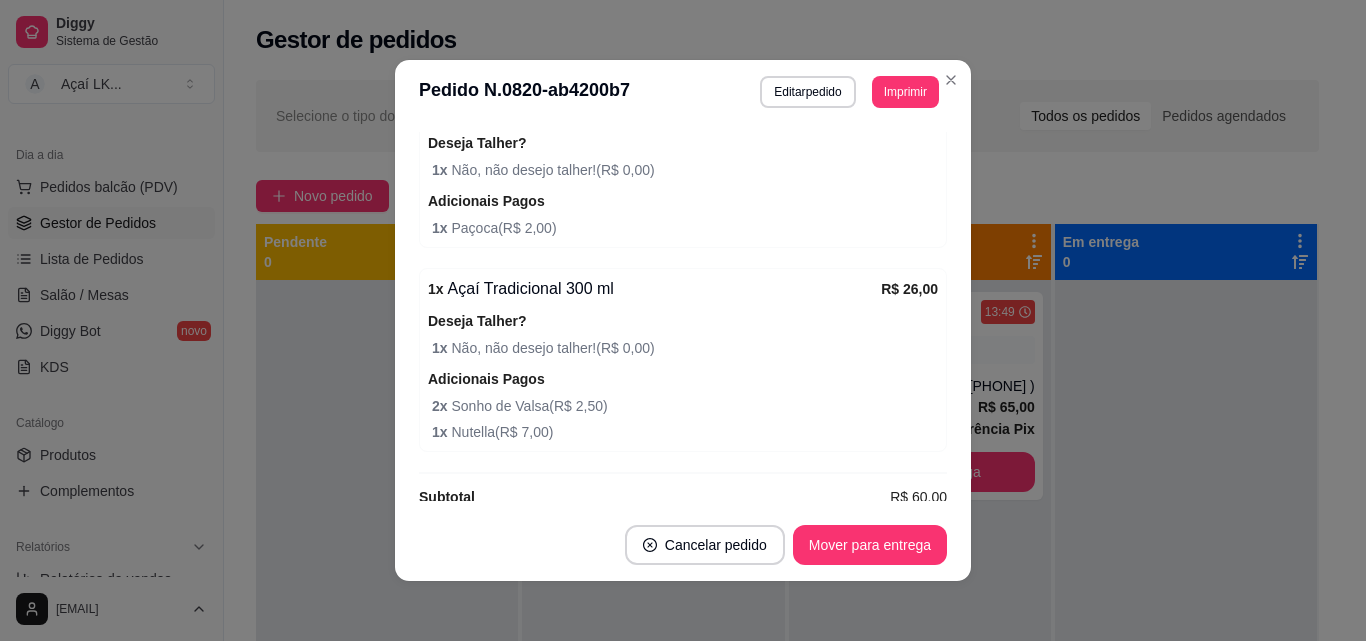 scroll, scrollTop: 932, scrollLeft: 0, axis: vertical 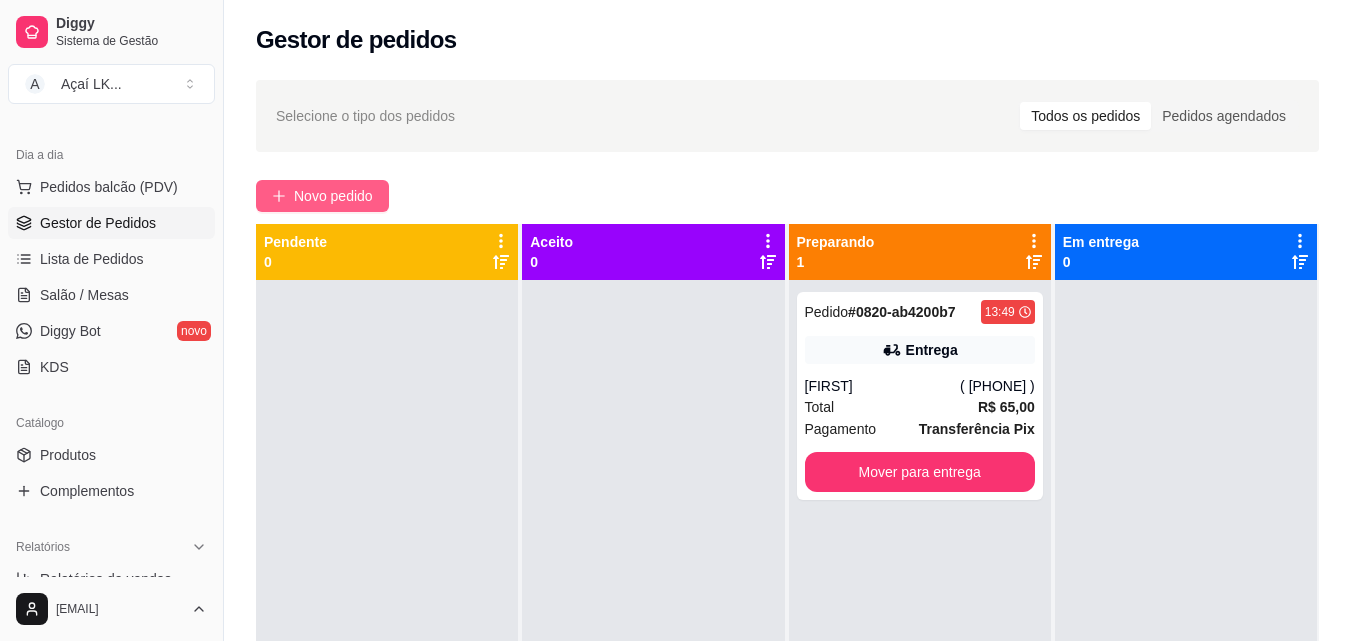 click on "Novo pedido" at bounding box center (333, 196) 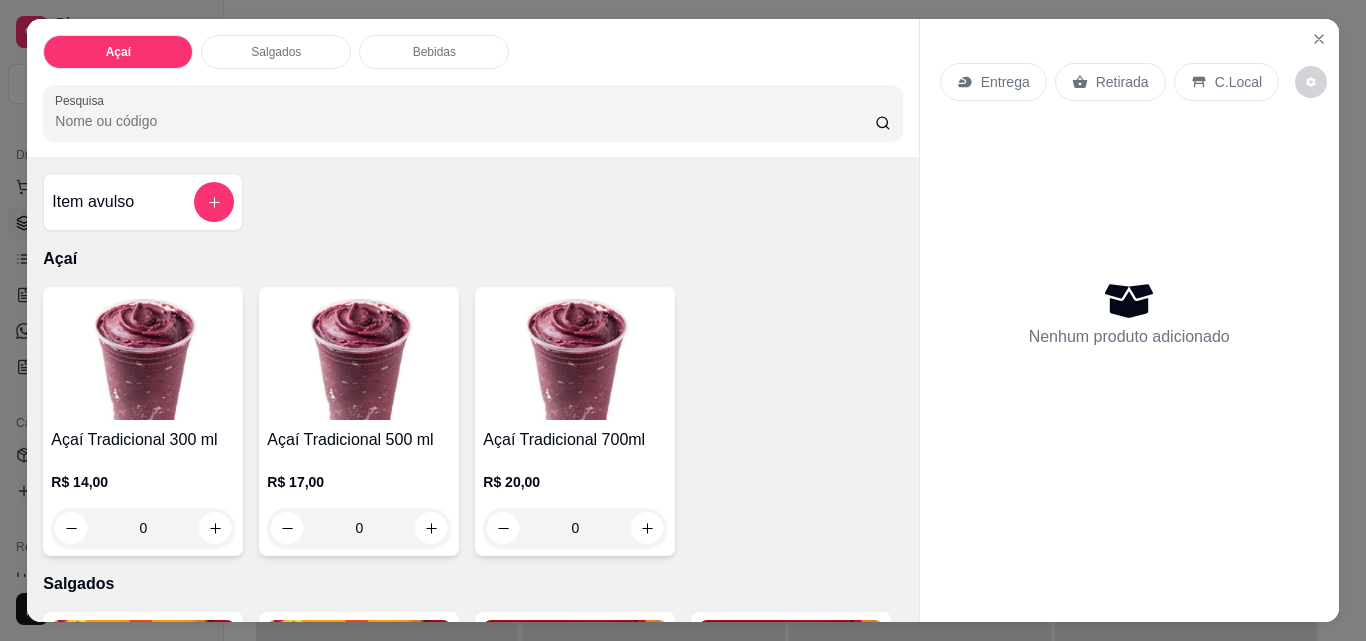 click on "0" at bounding box center [359, 528] 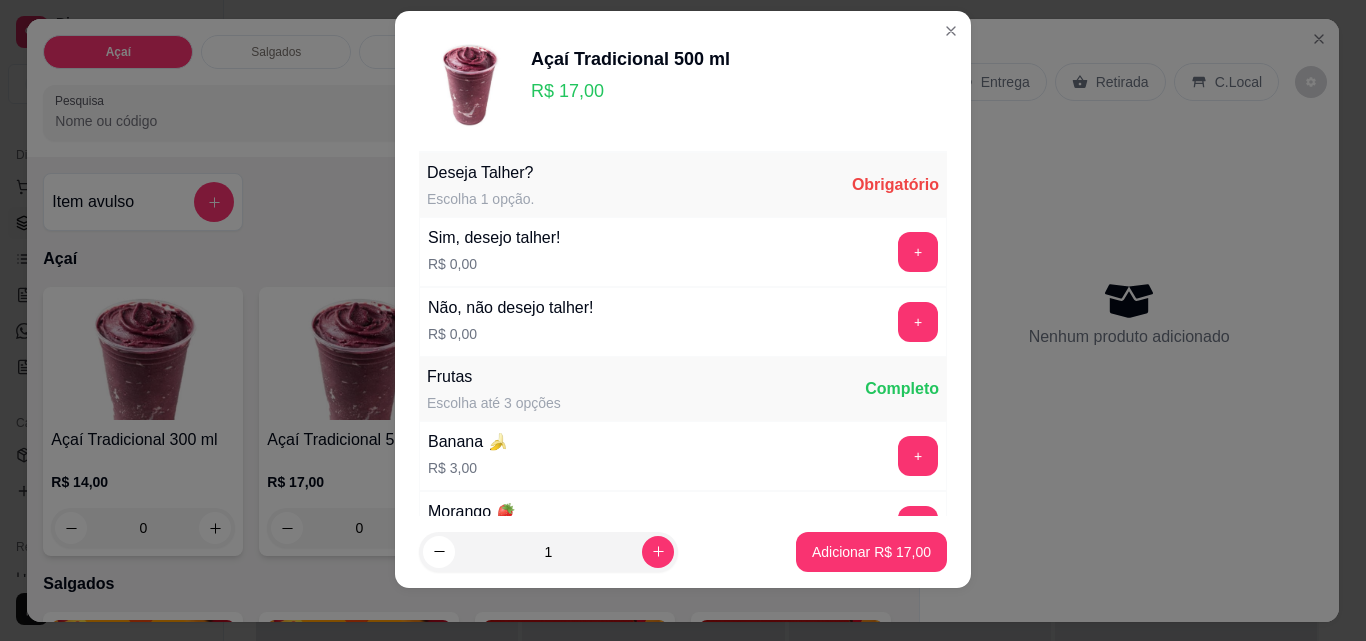 scroll, scrollTop: 32, scrollLeft: 0, axis: vertical 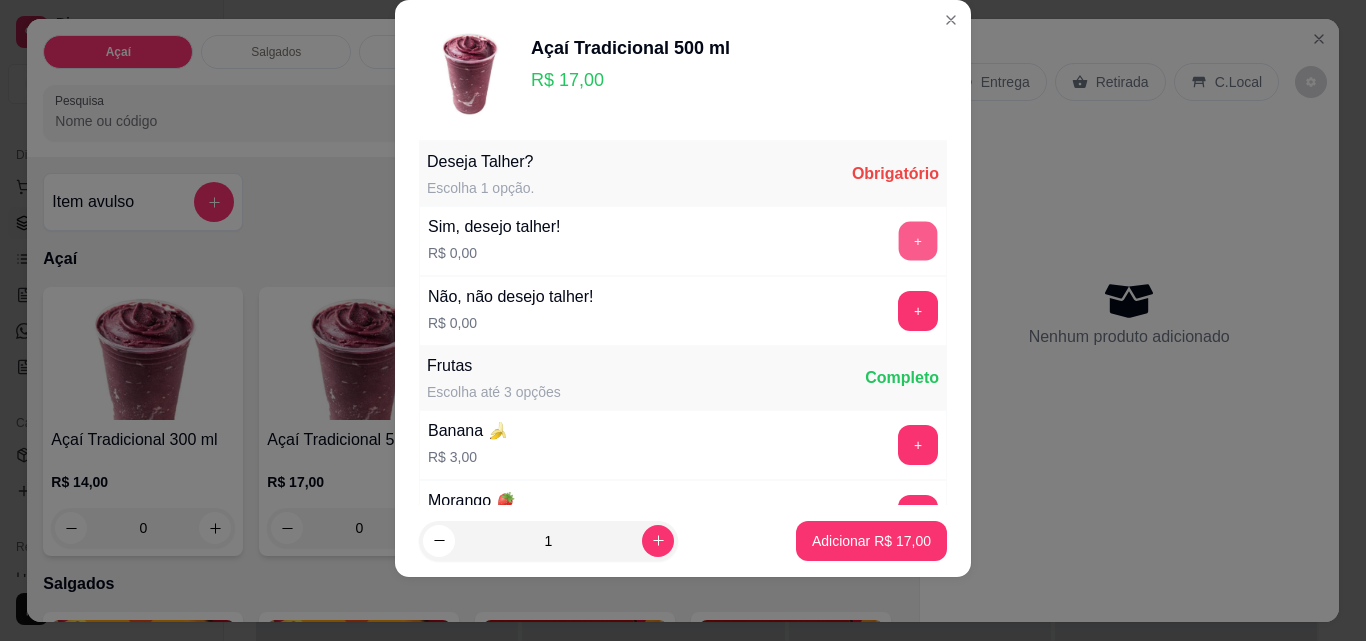 click on "+" at bounding box center [918, 241] 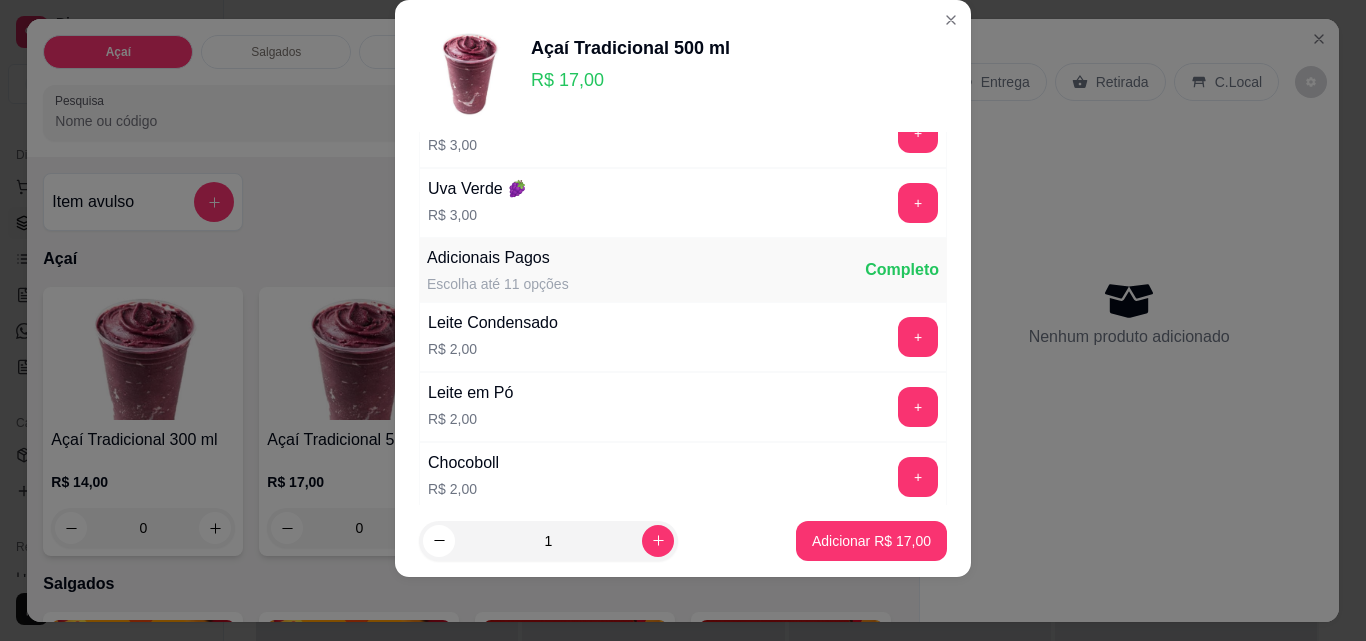 scroll, scrollTop: 413, scrollLeft: 0, axis: vertical 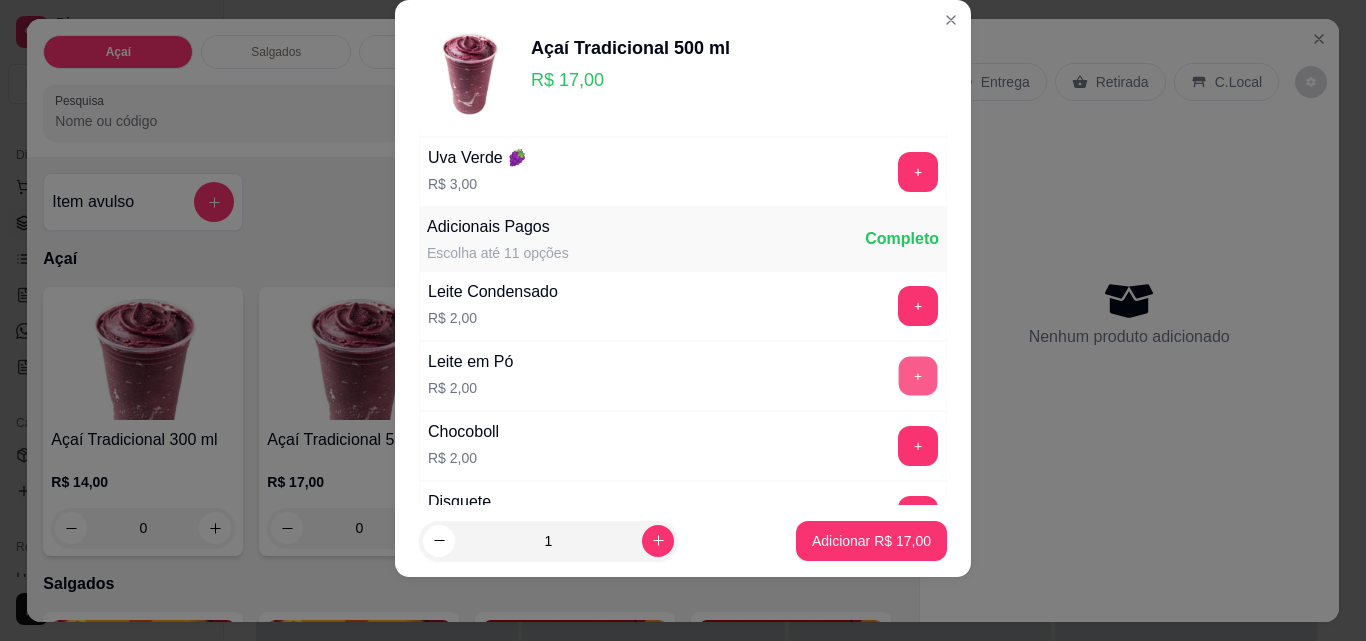 click on "+" at bounding box center [918, 376] 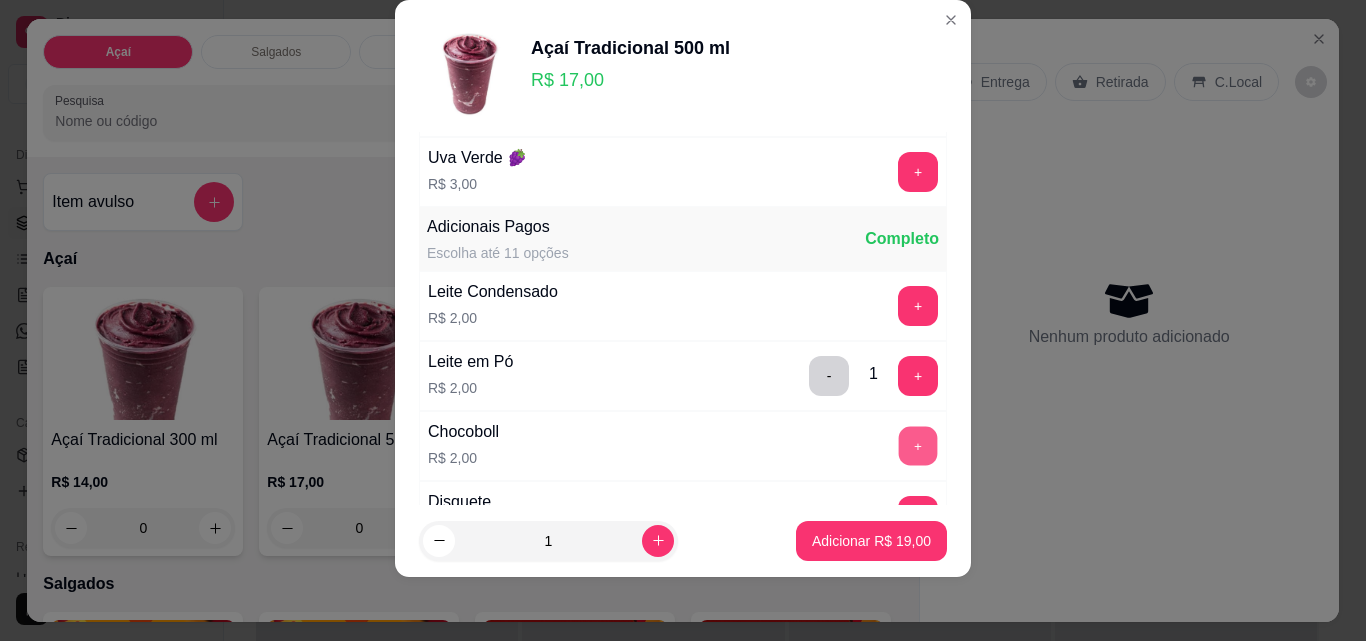 click on "+" at bounding box center [918, 446] 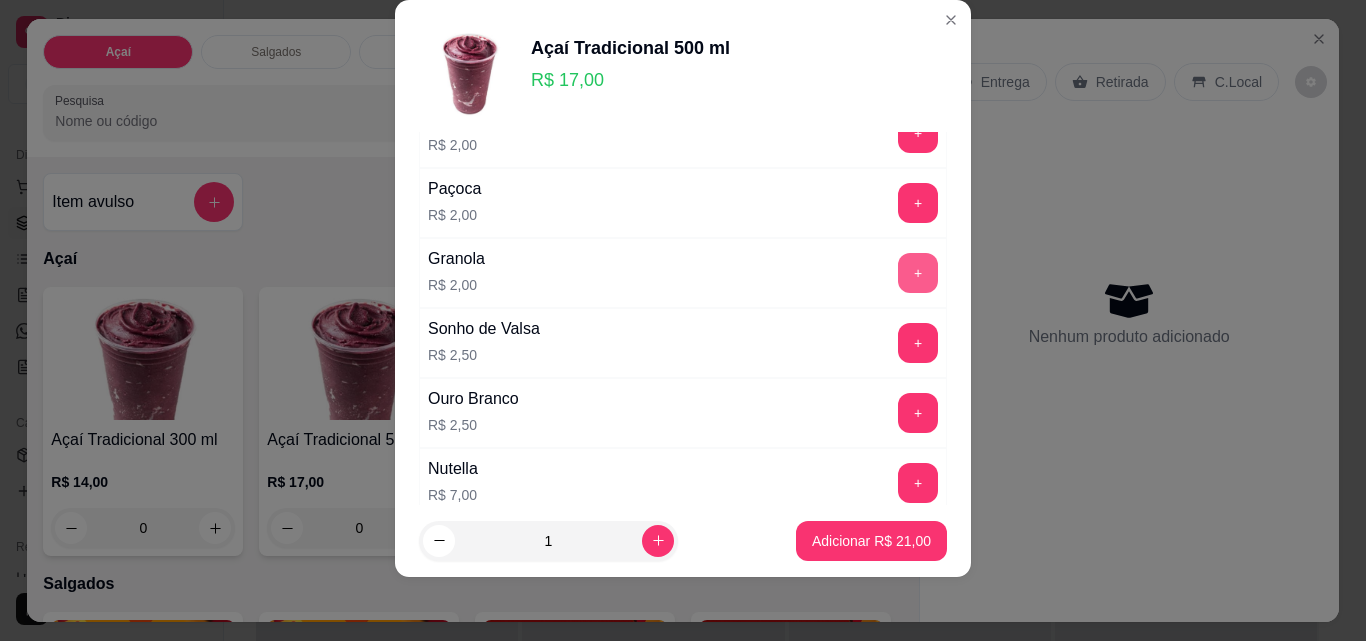 scroll, scrollTop: 813, scrollLeft: 0, axis: vertical 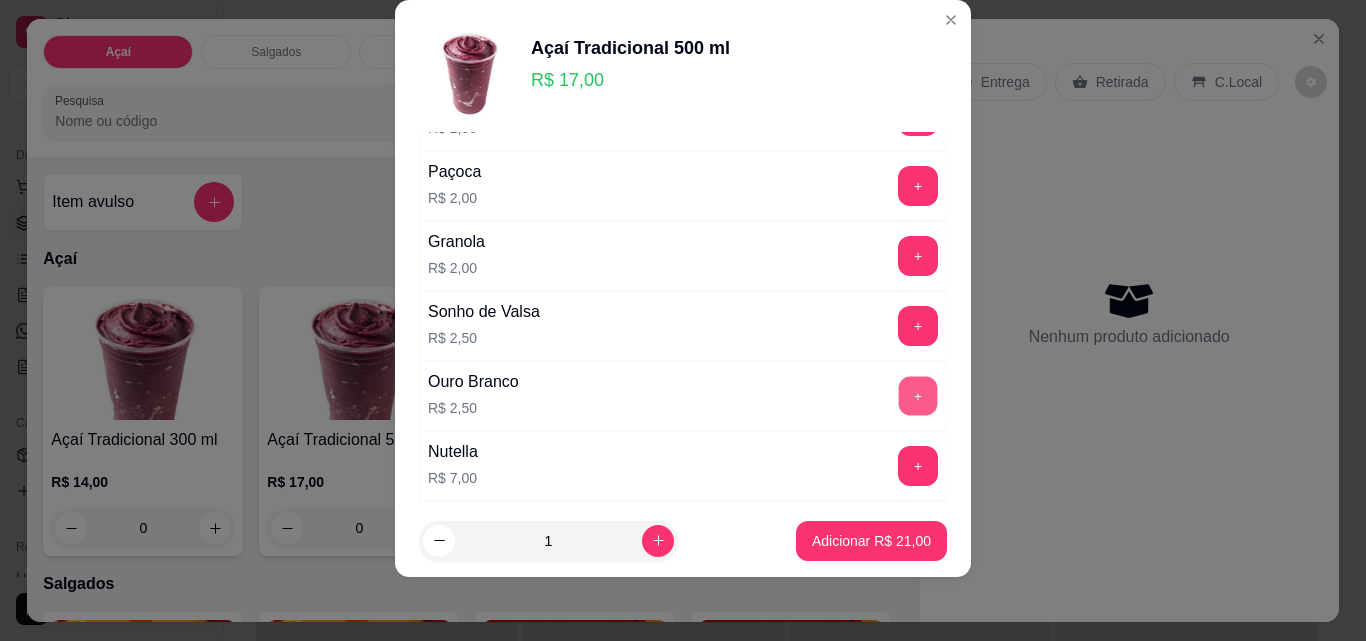 click on "+" at bounding box center (918, 396) 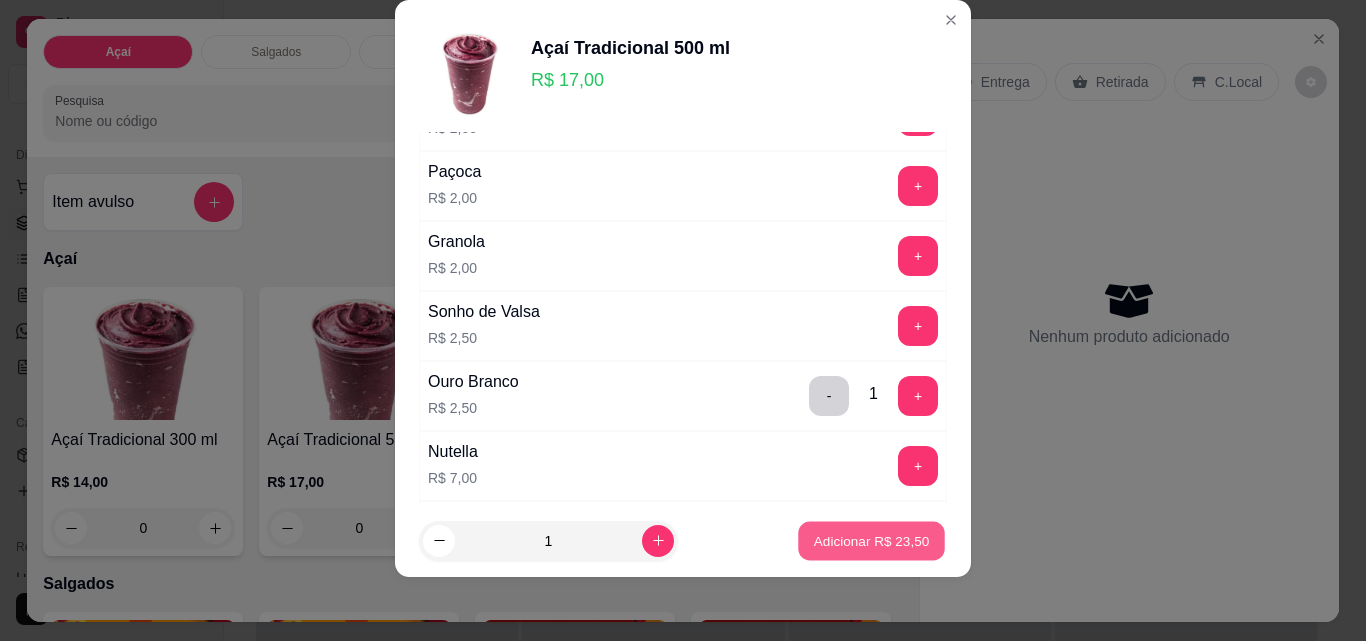 click on "Adicionar   R$ 23,50" at bounding box center (872, 540) 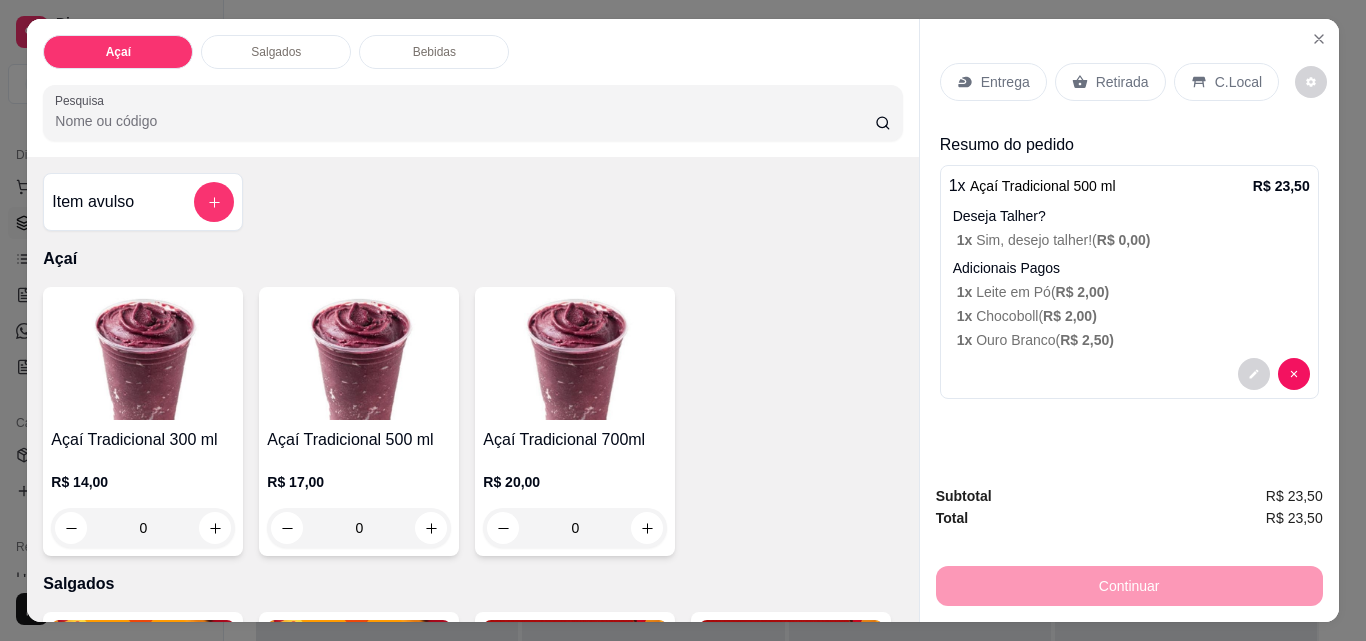 click on "Entrega" at bounding box center [1005, 82] 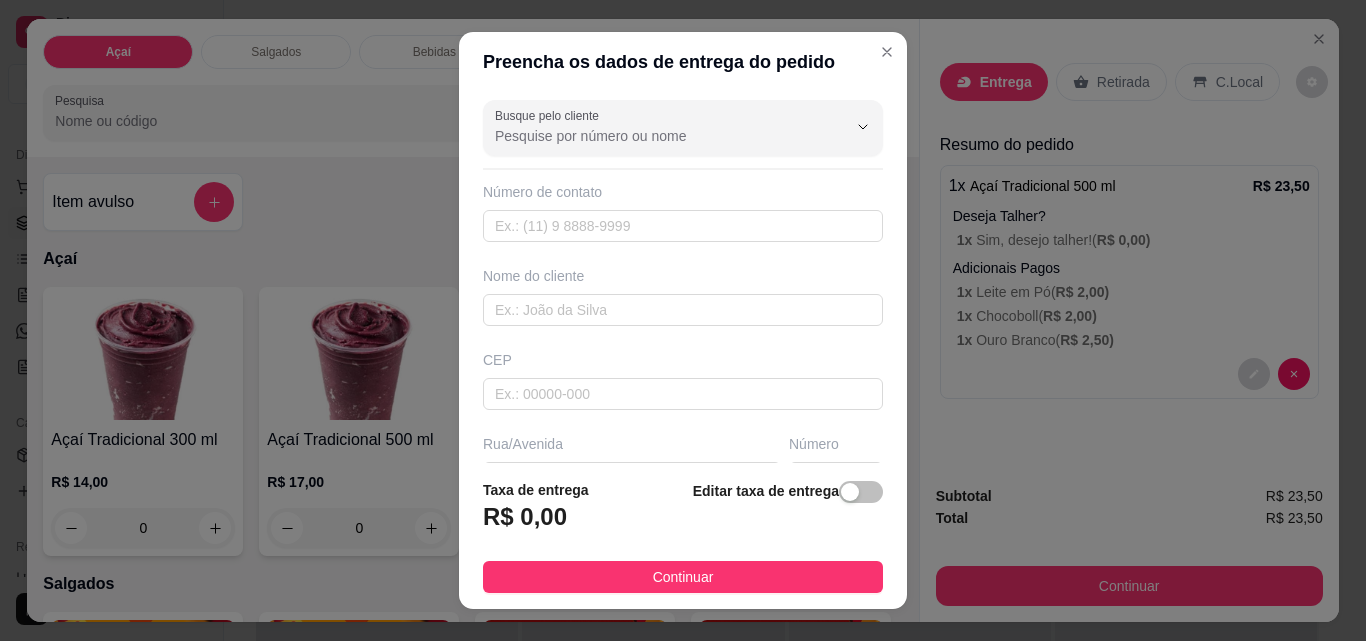 click on "Busque pelo cliente Número de contato Nome do cliente CEP Rua/Avenida Número Selecione o bairro de entrega Cidade Complemento" at bounding box center [683, 277] 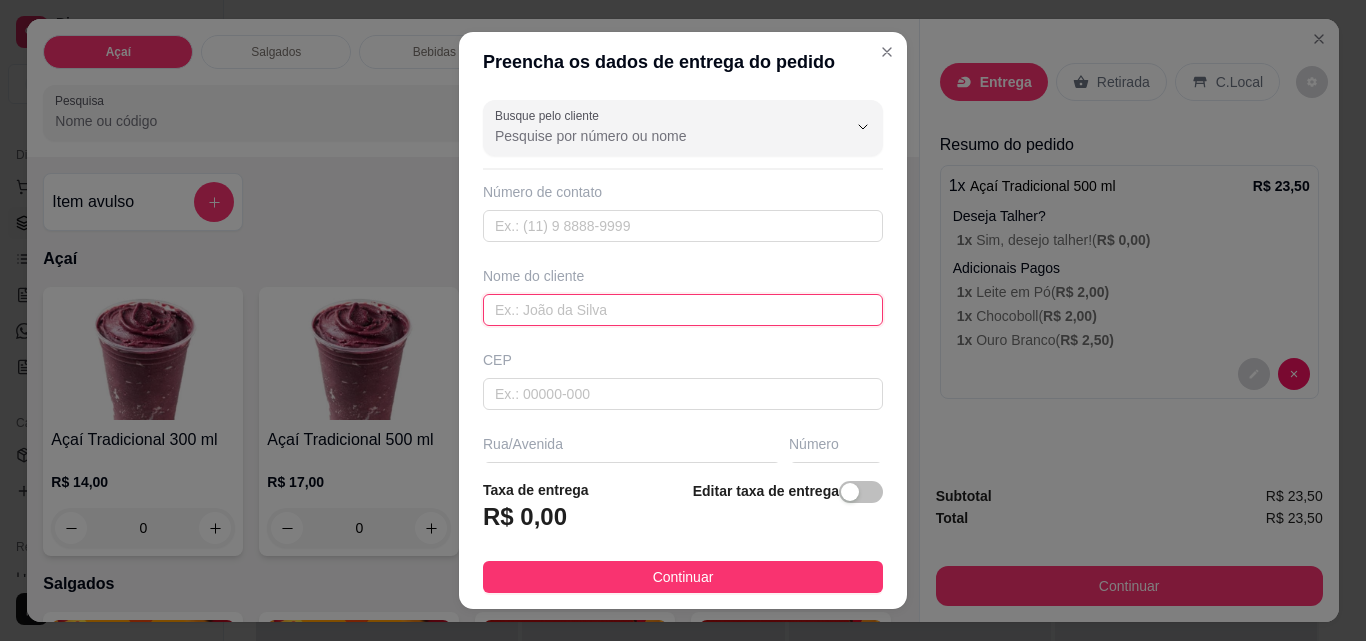 click at bounding box center [683, 310] 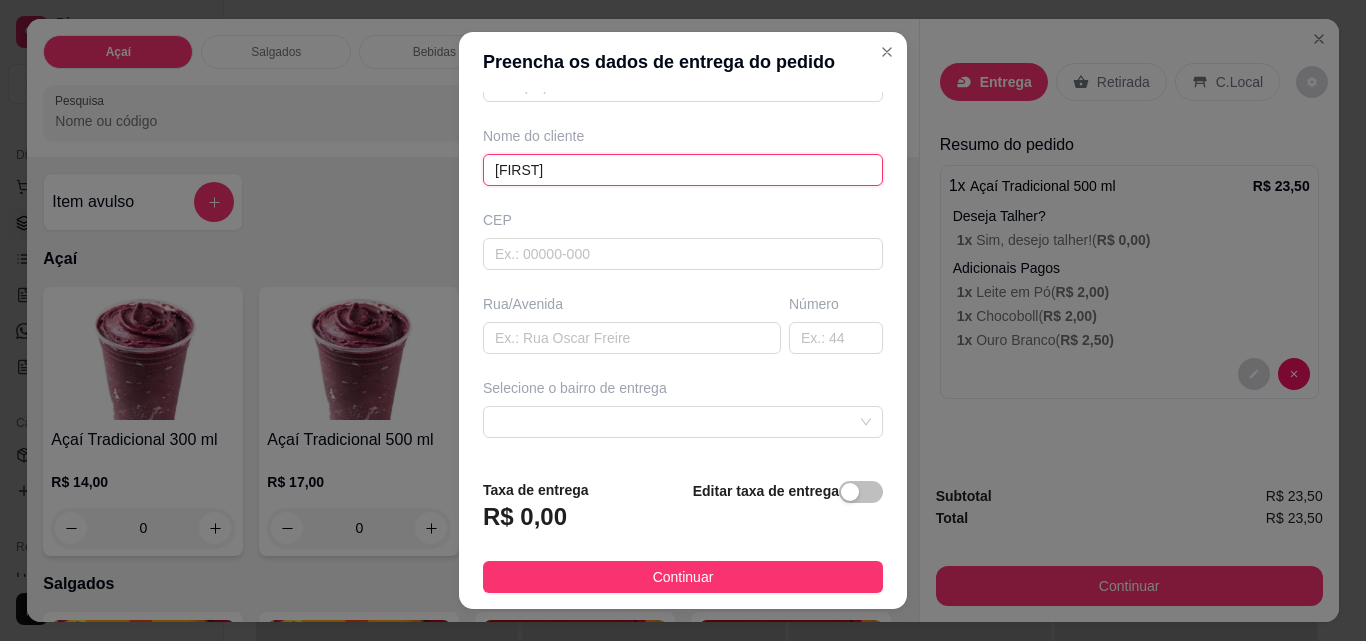 scroll, scrollTop: 300, scrollLeft: 0, axis: vertical 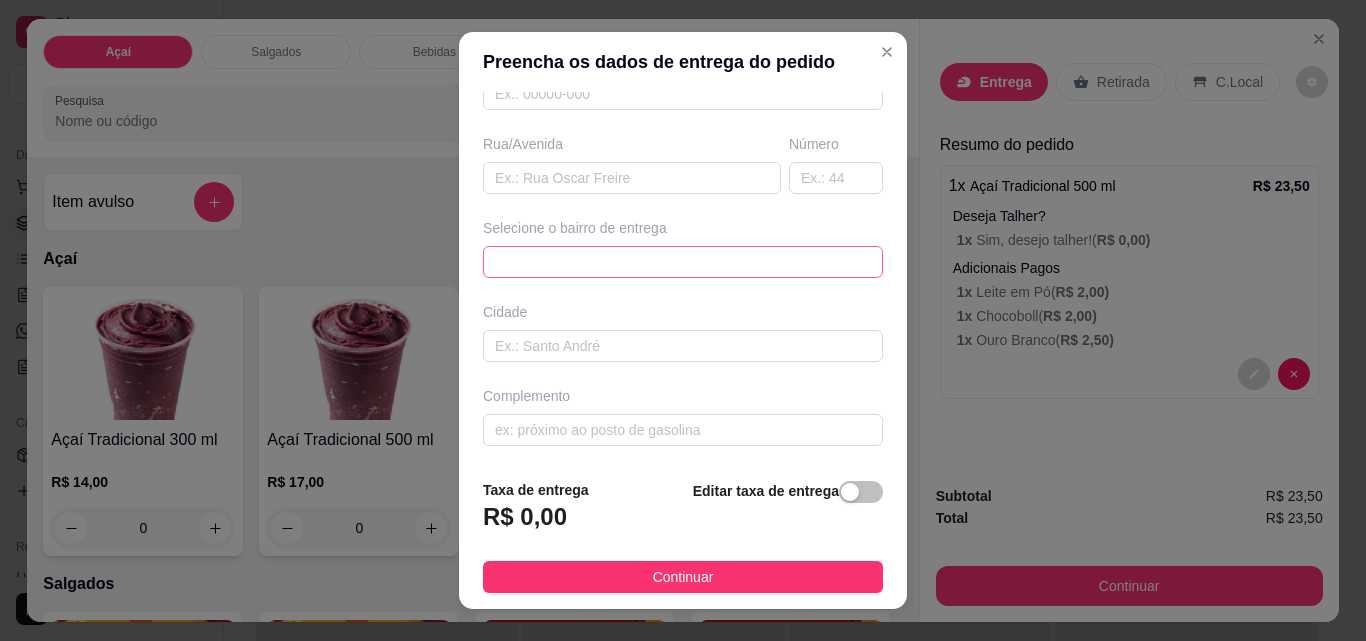 click on "679219ed7afafdfd7b42d556 67921a0f7afafdfd7b42d559 Popular  - Areias  -  R$ 2,00 Rocio  - Areias  -  R$ 2,00 Represa  - Areias  -  R$ 2,00 Centro  - Areias  -  R$ 2,00 Palha - Areias  -  R$ 2,00 Rua do Resende  - Areias  -  R$ 2,00 Rua do Buraco  - Areias  -  R$ 2,00 Bairro do Alegre  - Areias  -  R$ 2,00 Zona Rural  - Areias  -  R$ 5,00 Casas populares - Beco do Resende  - Areias  -  R$ 2,00" at bounding box center [683, 262] 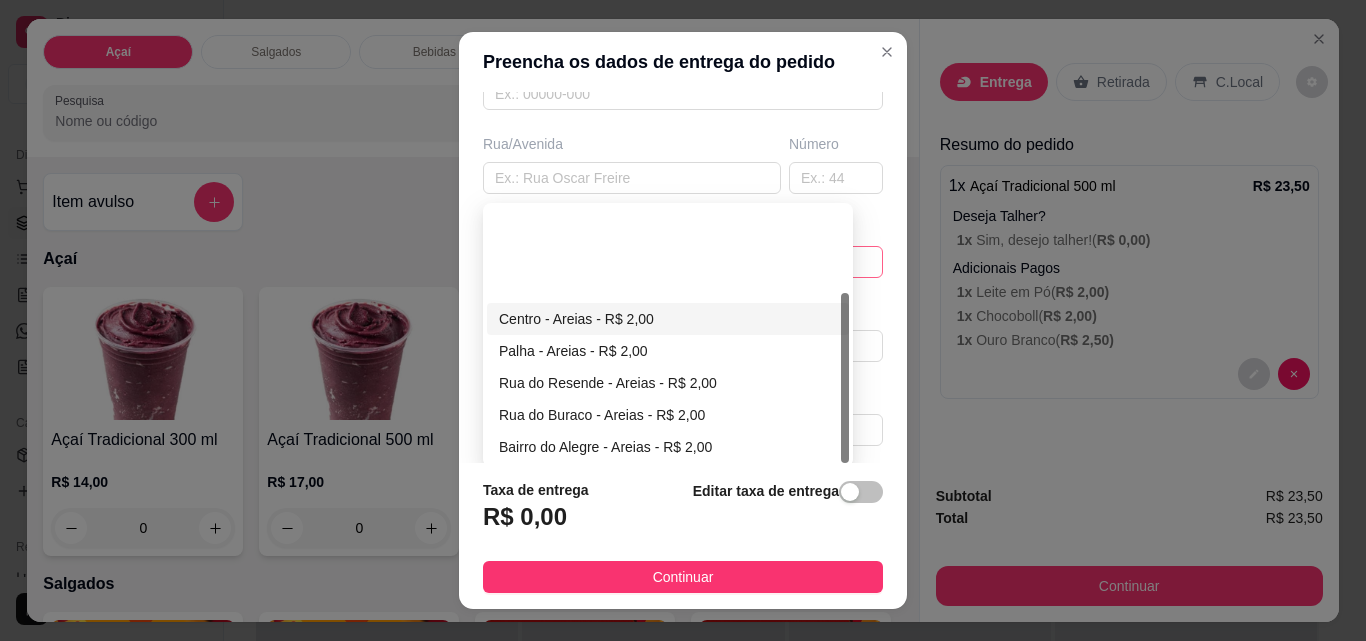 scroll, scrollTop: 128, scrollLeft: 0, axis: vertical 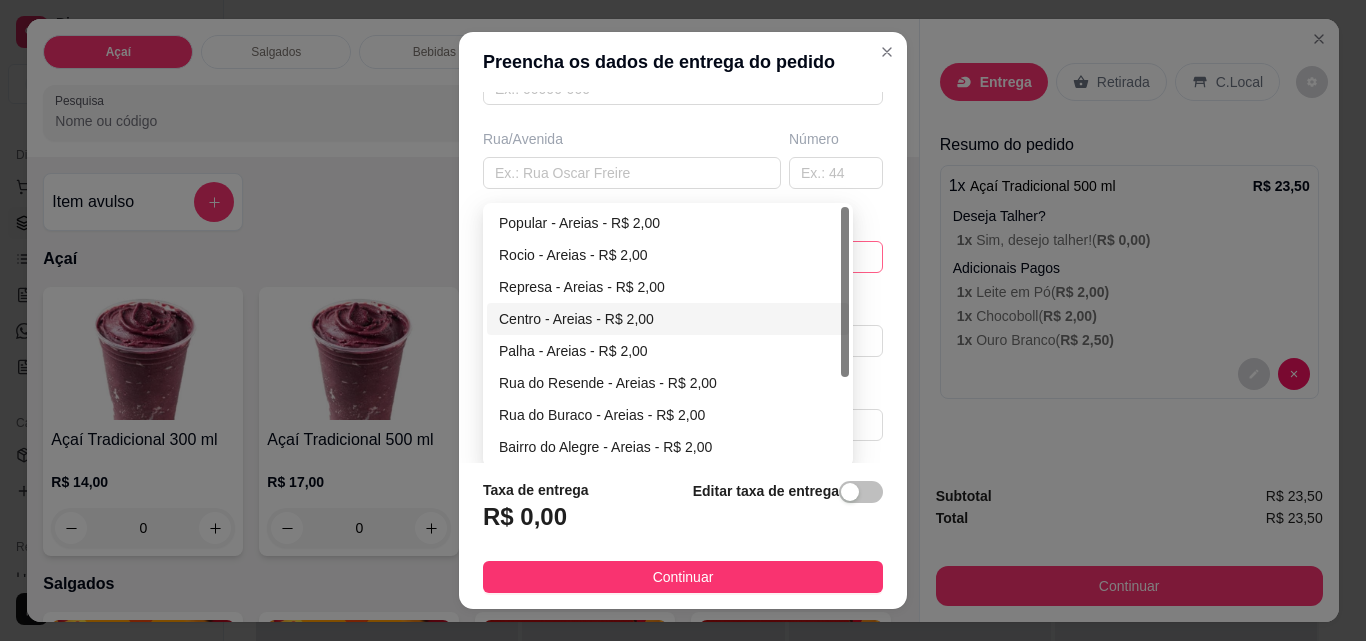 type on "[FIRST]" 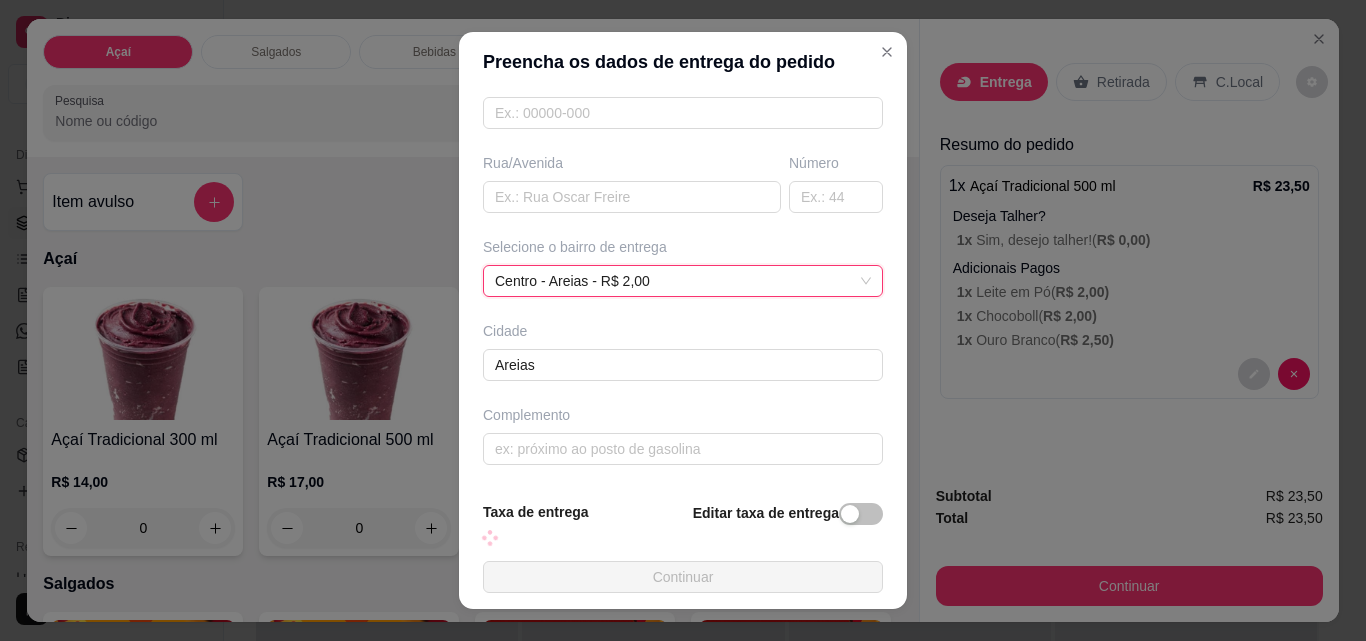 scroll, scrollTop: 281, scrollLeft: 0, axis: vertical 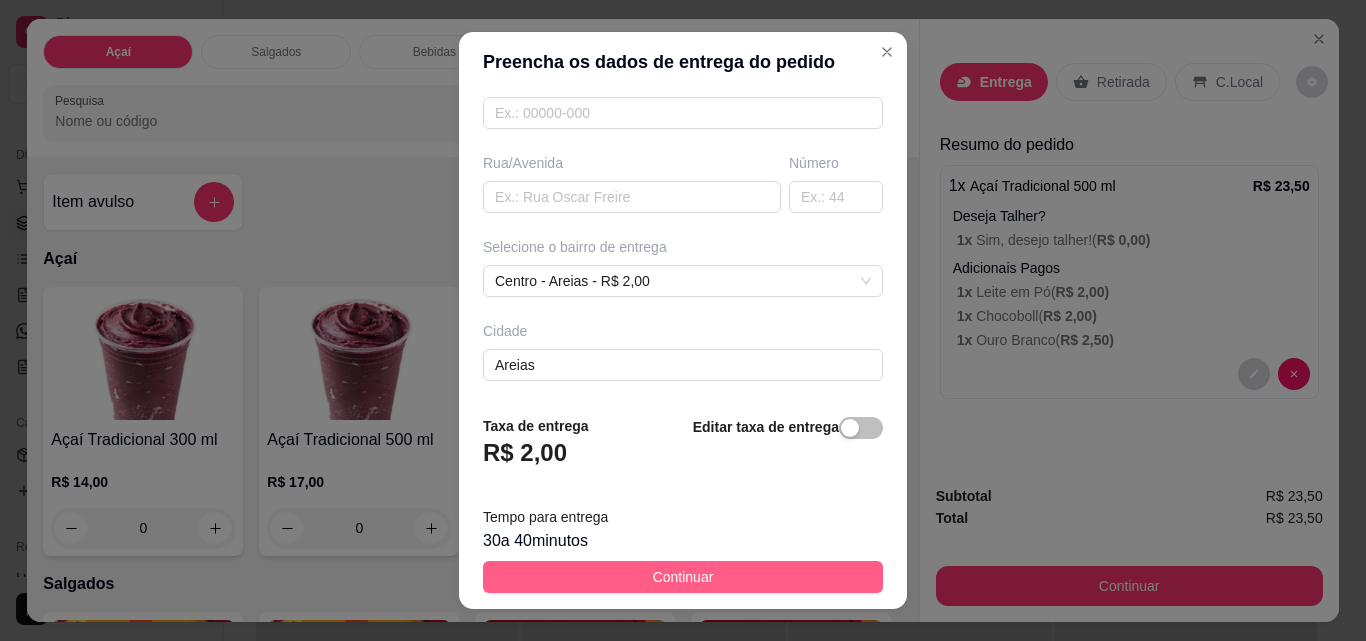 click on "Continuar" at bounding box center (683, 577) 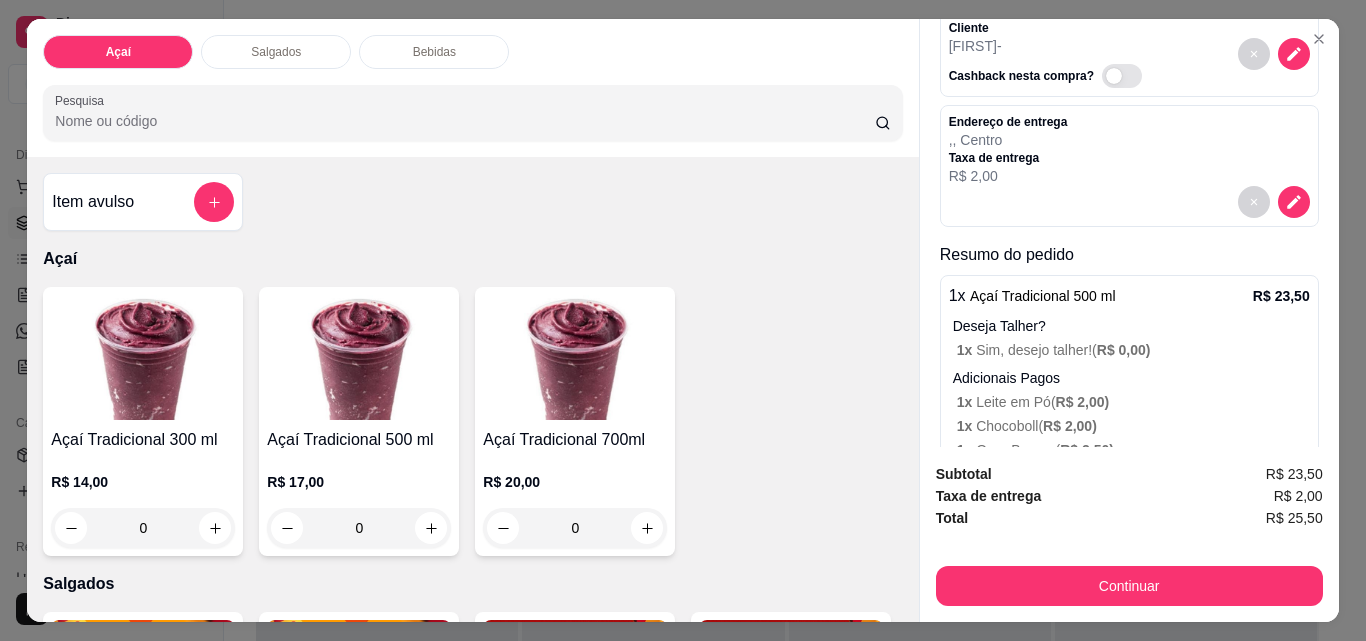 scroll, scrollTop: 196, scrollLeft: 0, axis: vertical 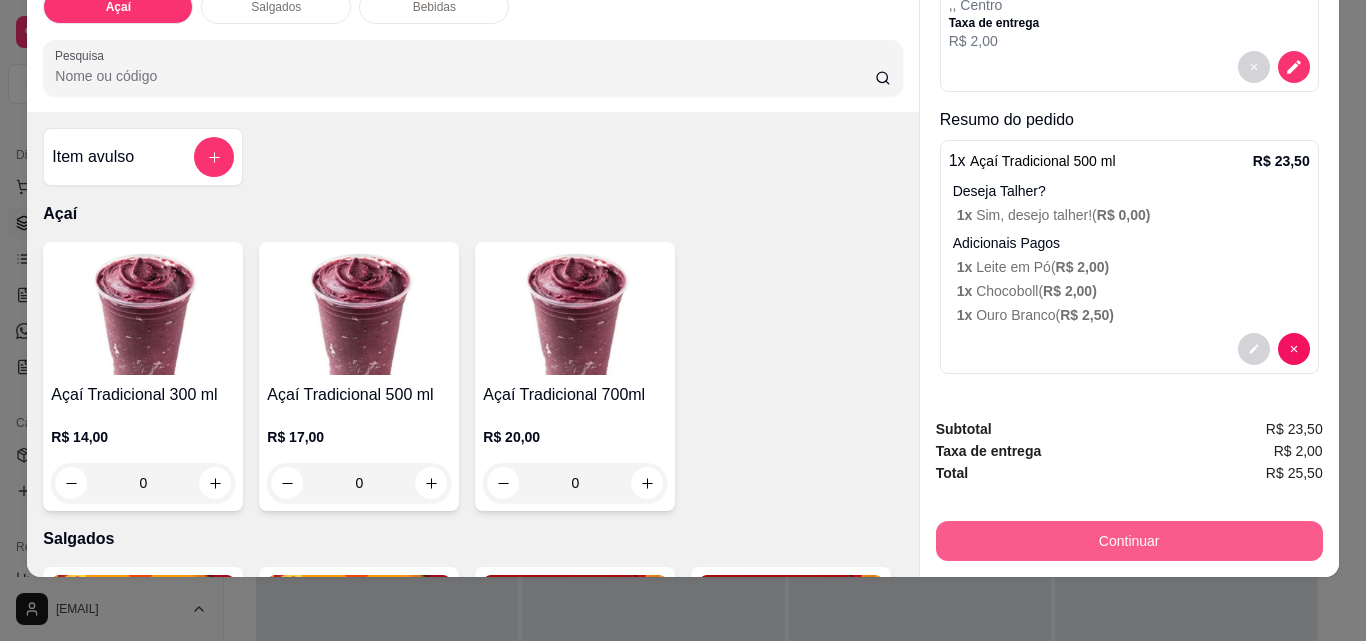 click on "Continuar" at bounding box center [1129, 541] 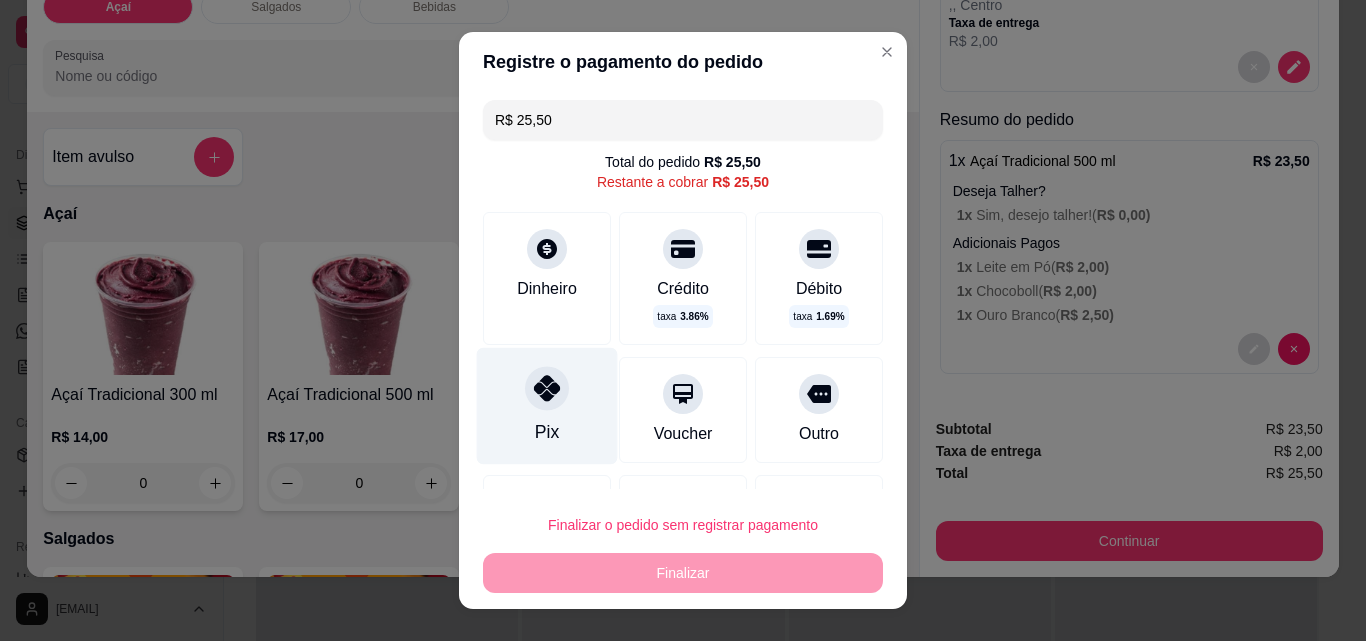 click on "Pix" at bounding box center (547, 432) 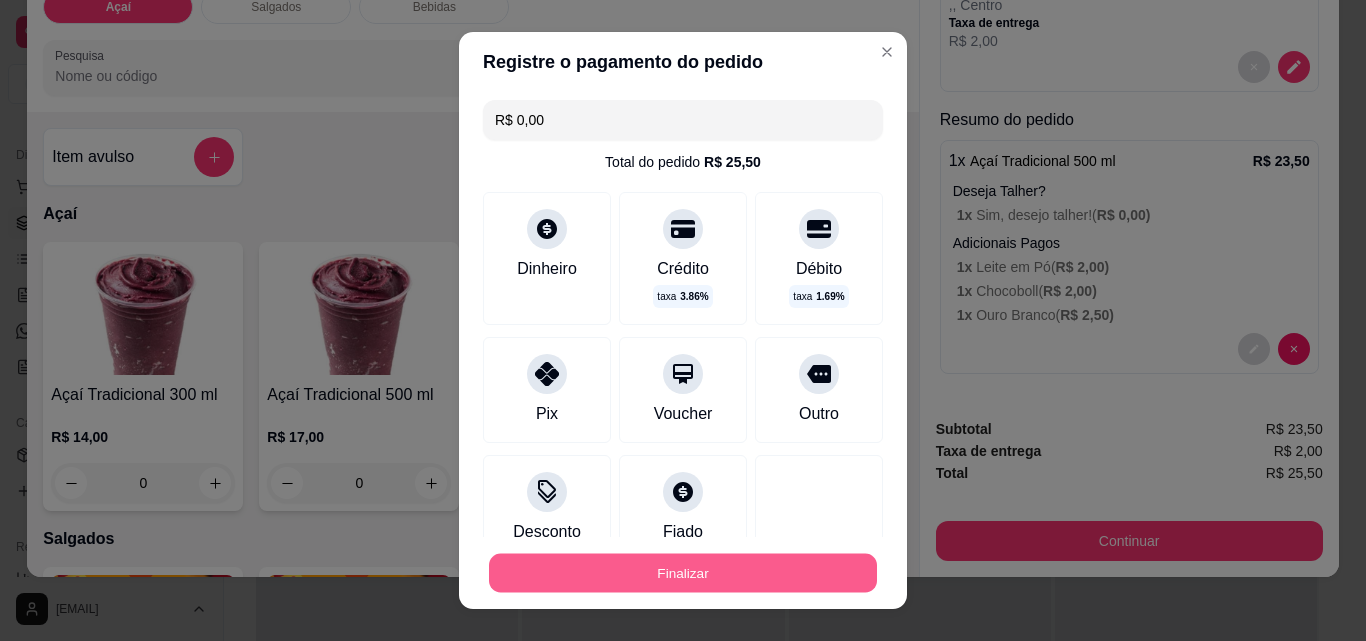 click on "Finalizar" at bounding box center [683, 573] 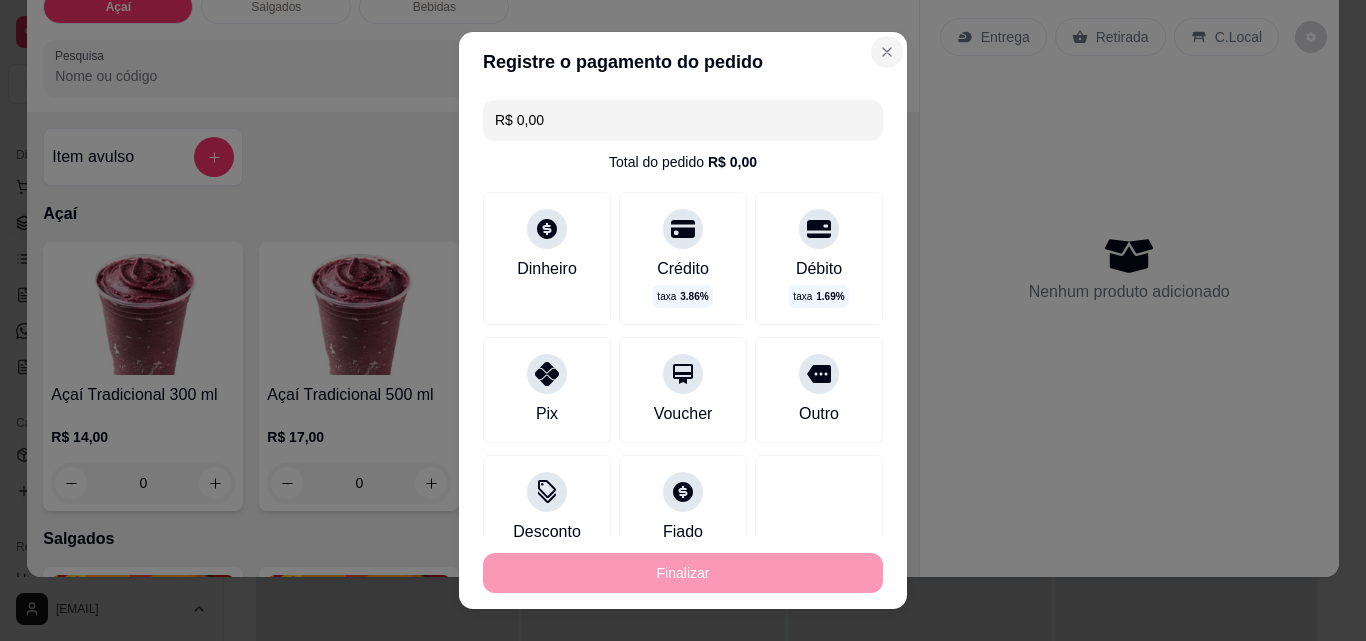 type on "-R$ 25,50" 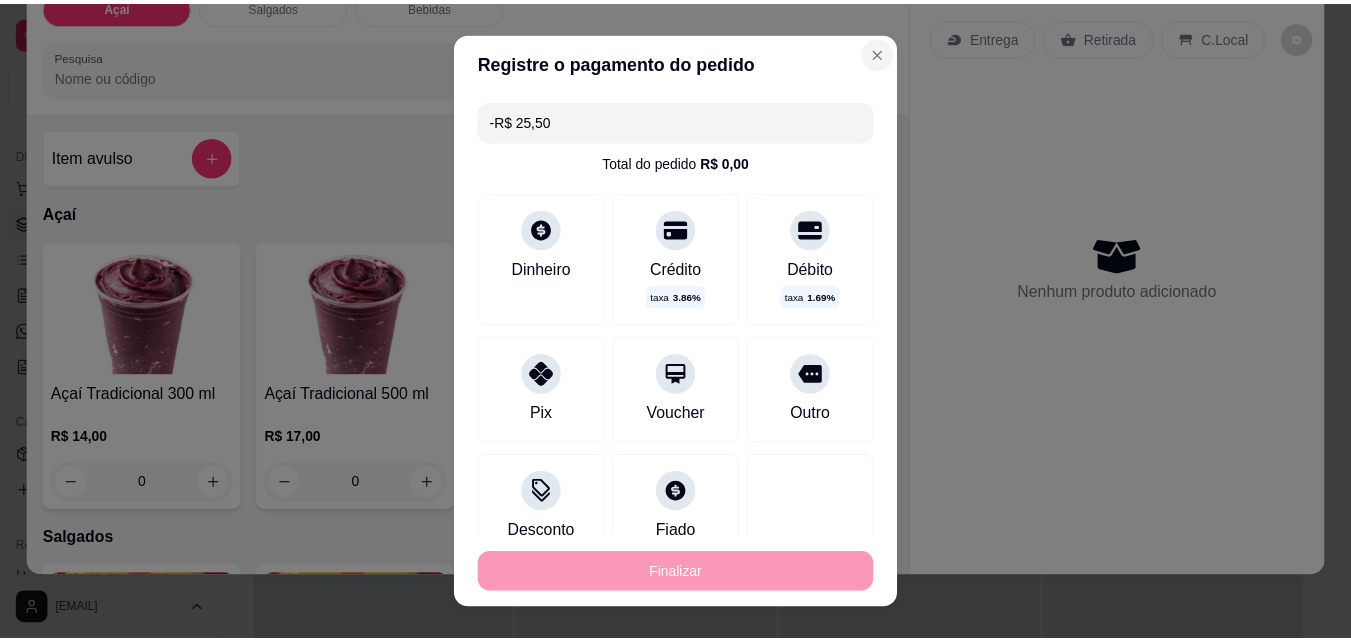 scroll, scrollTop: 0, scrollLeft: 0, axis: both 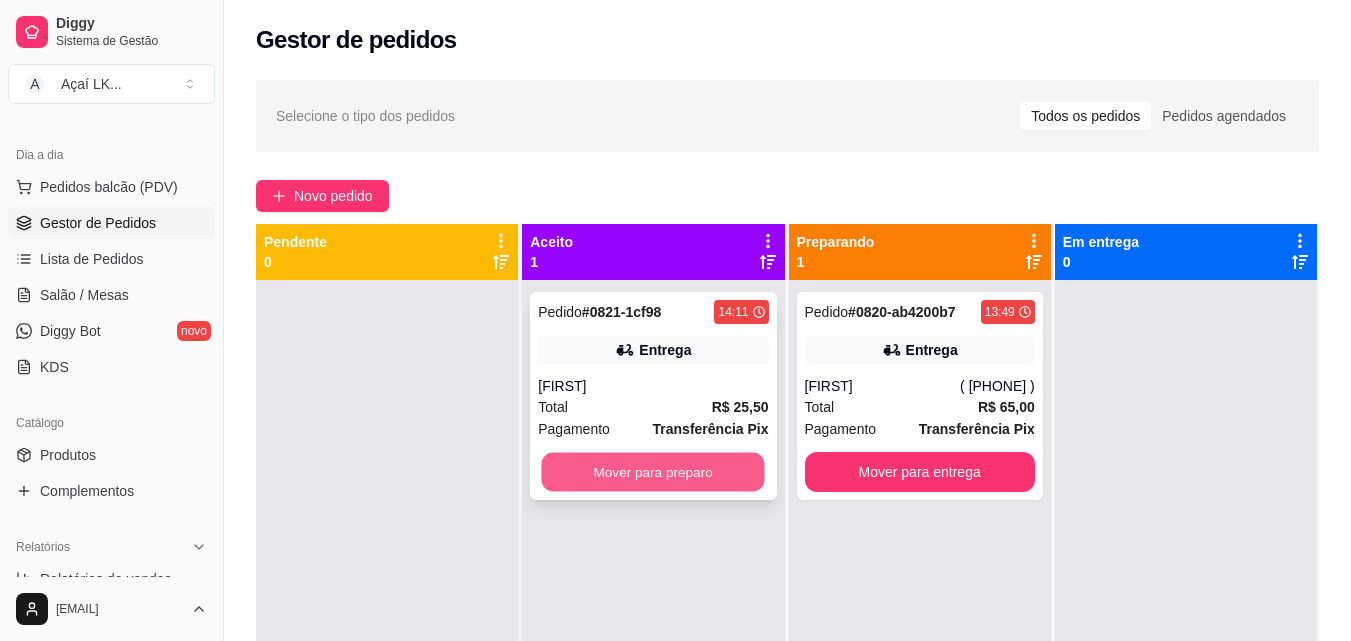 click on "Mover para preparo" at bounding box center (653, 472) 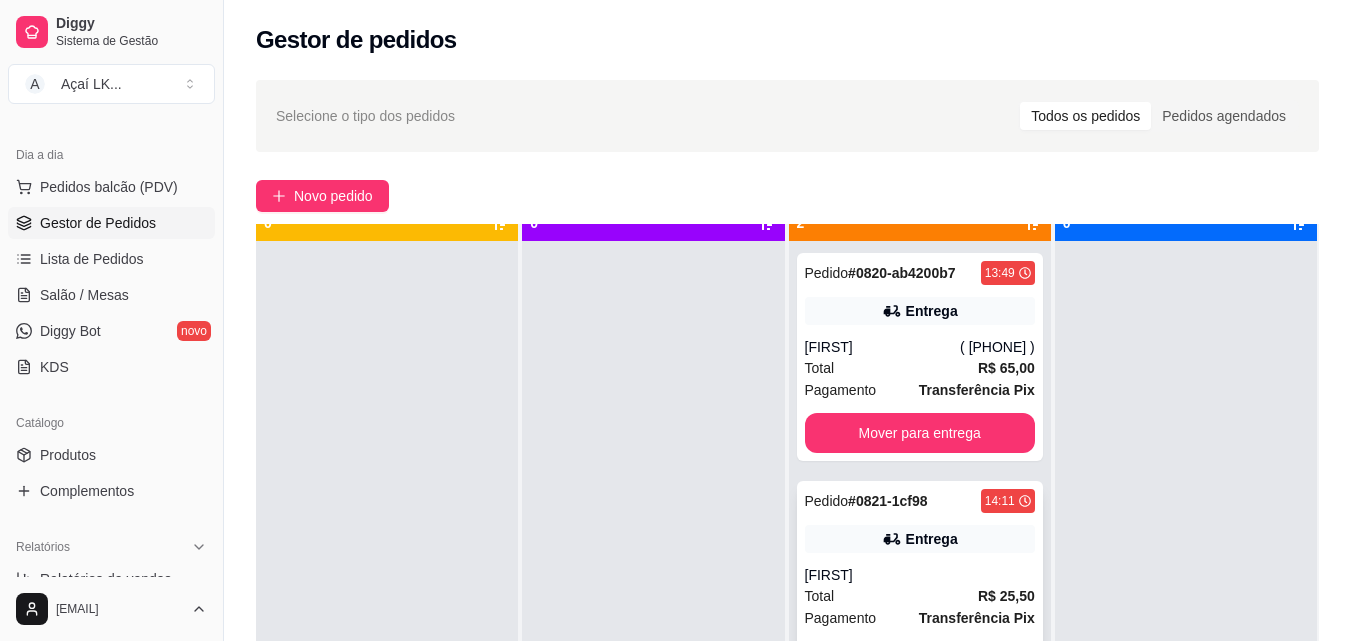scroll, scrollTop: 56, scrollLeft: 0, axis: vertical 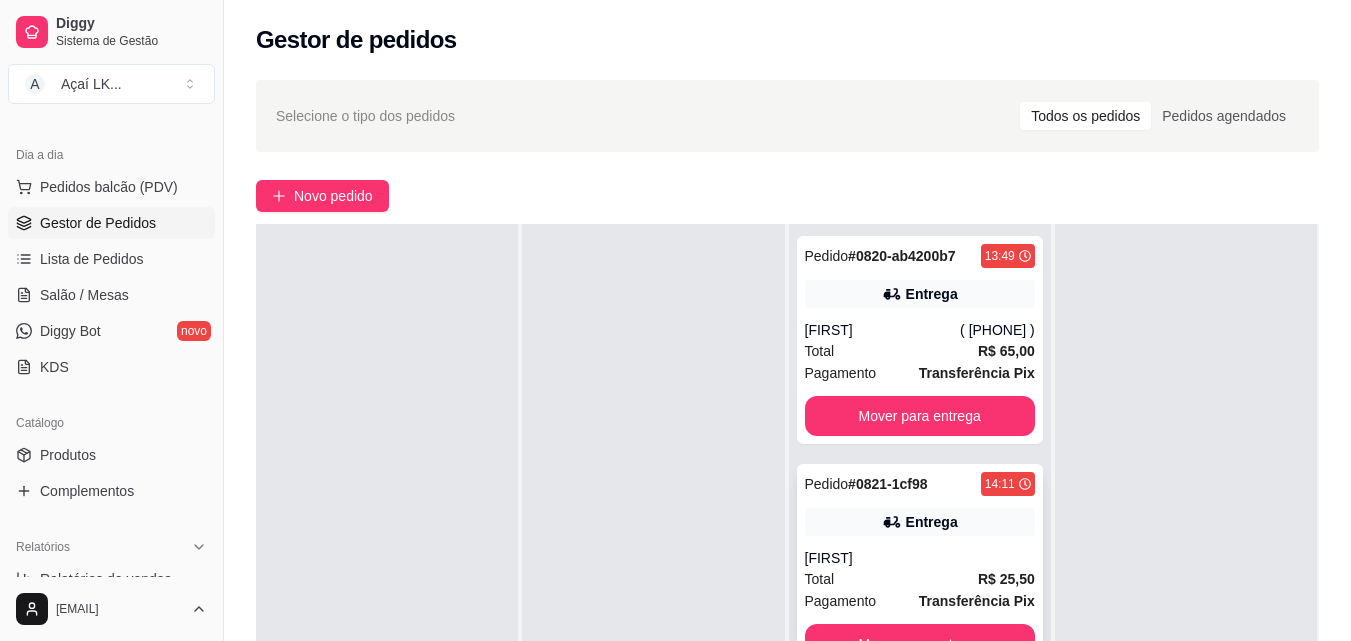 click on "Pedido # 0821-1cf98 14:11" at bounding box center (920, 484) 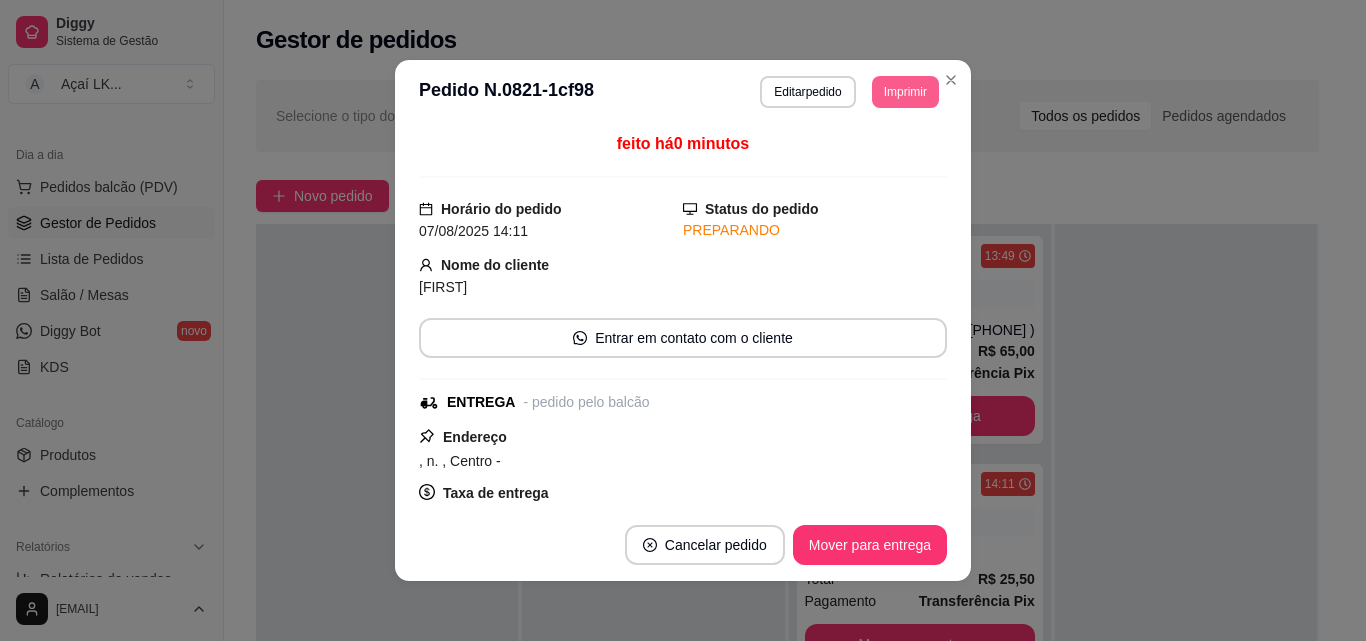 click on "Imprimir" at bounding box center [905, 92] 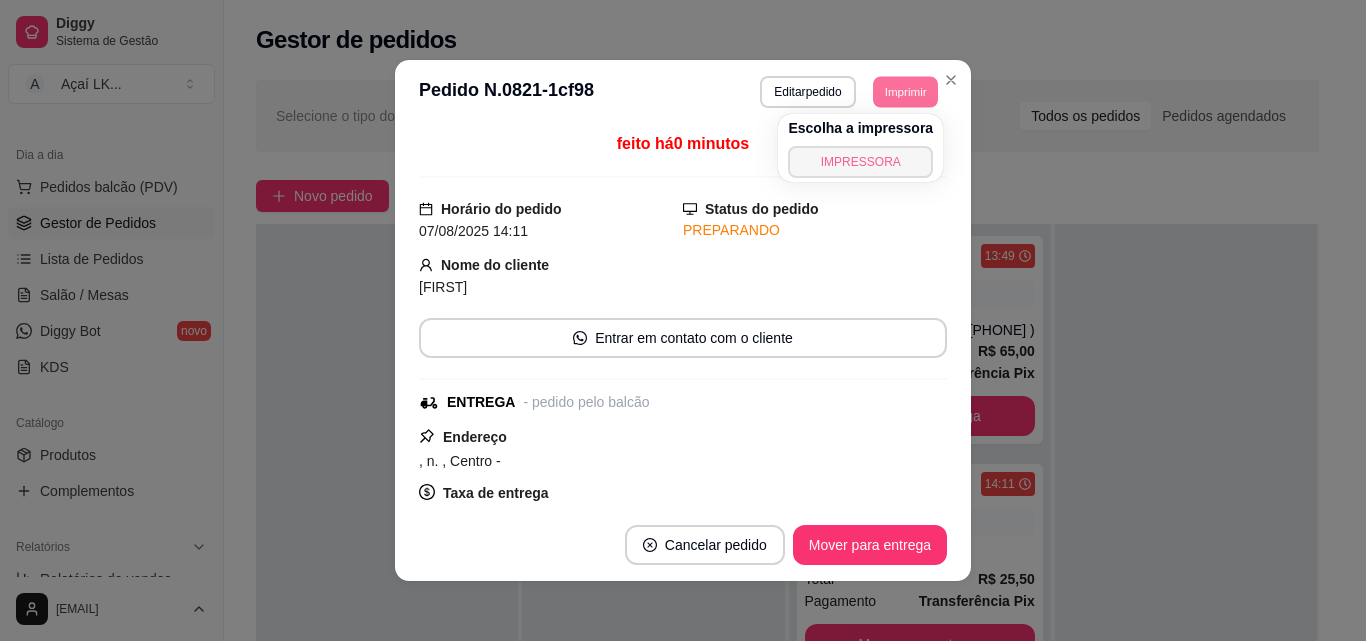 click on "IMPRESSORA" at bounding box center [860, 162] 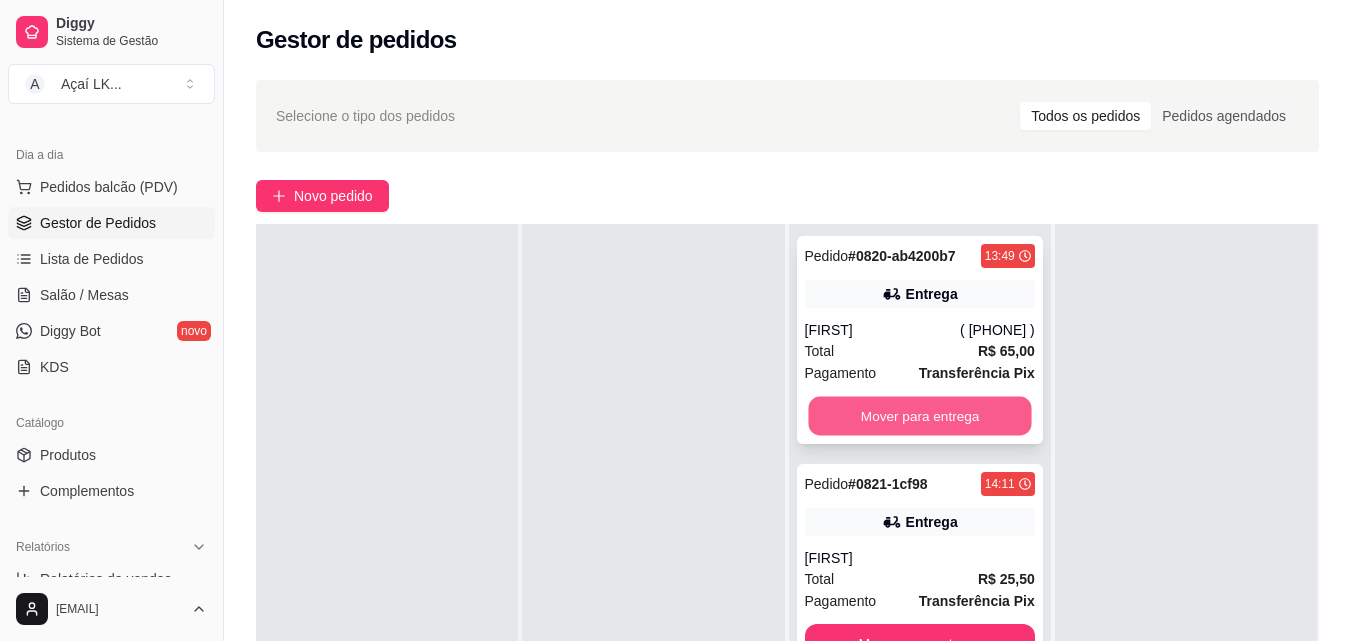click on "Mover para entrega" at bounding box center [919, 416] 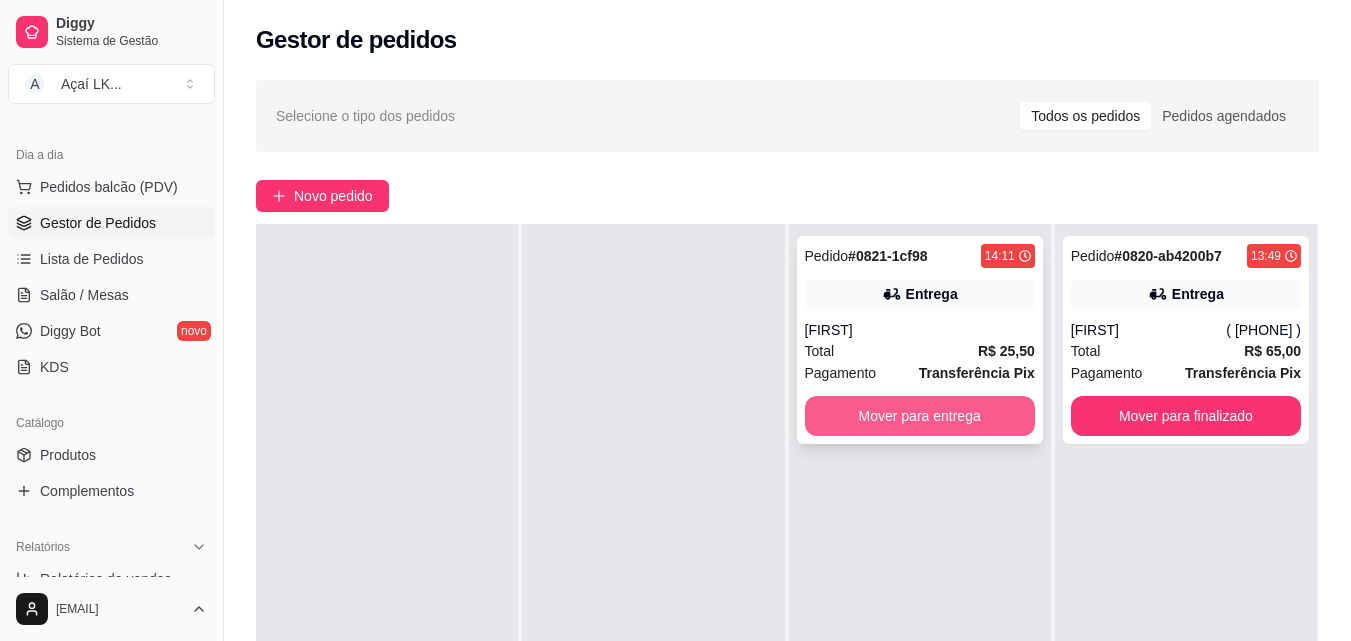 click on "Mover para entrega" at bounding box center [920, 416] 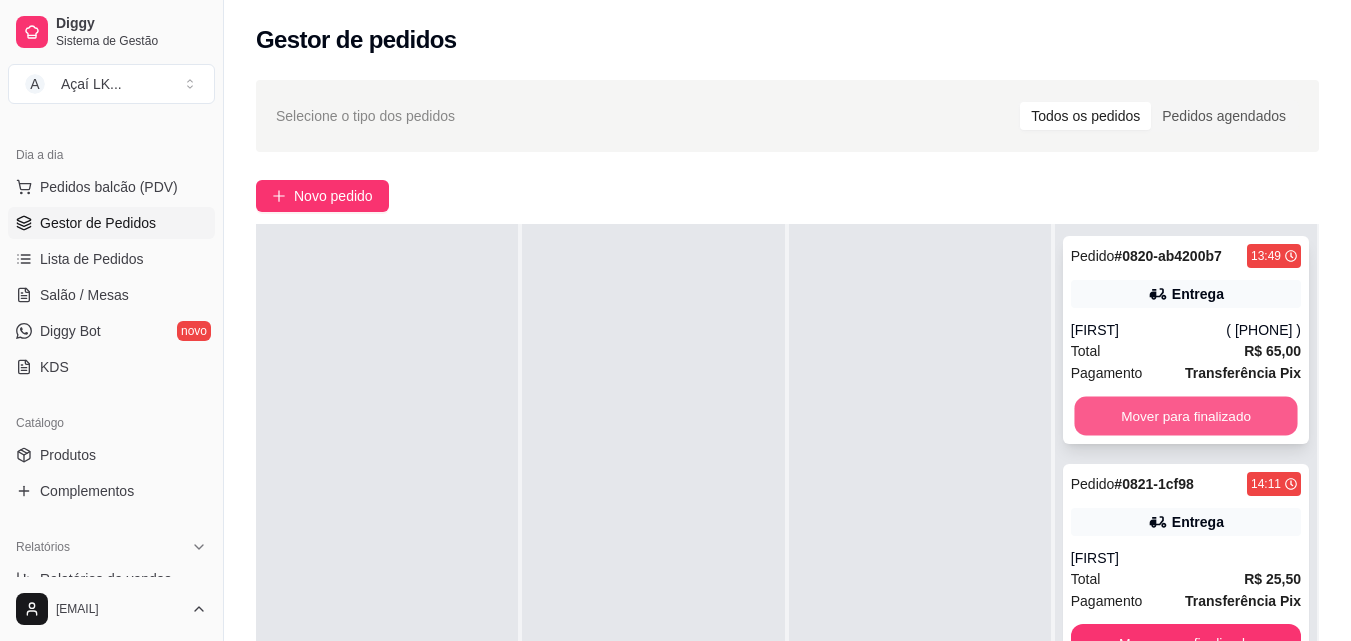 click on "Mover para finalizado" at bounding box center [1185, 416] 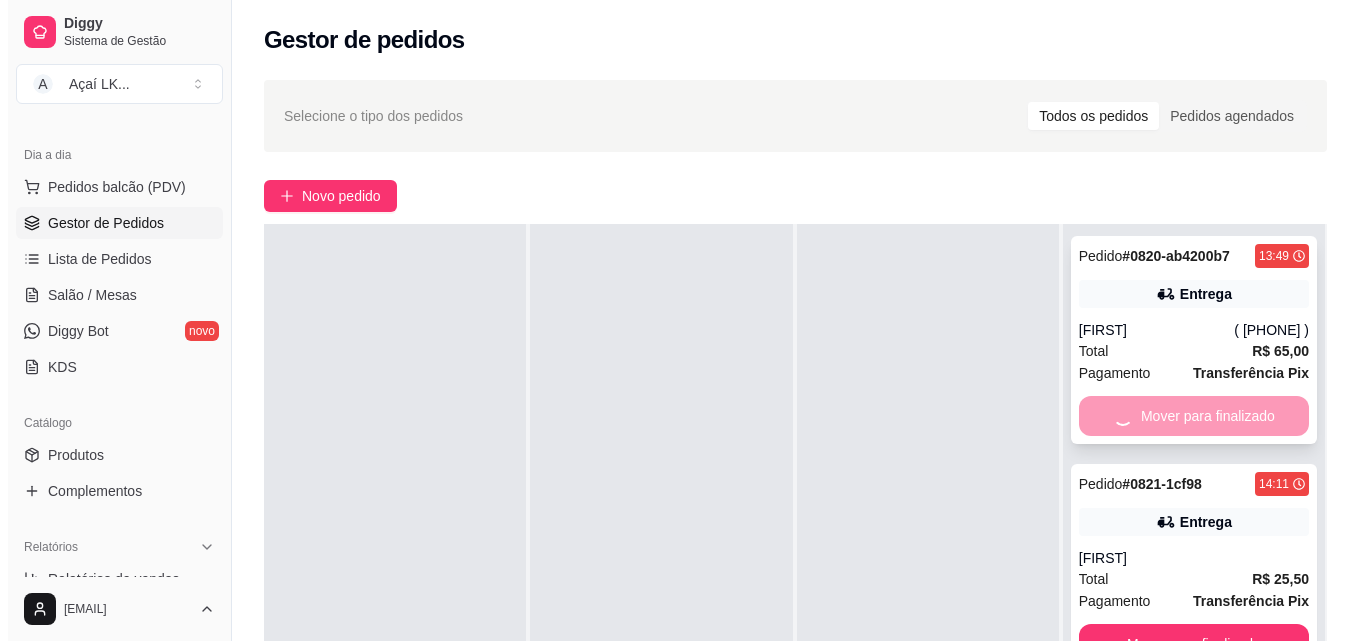 scroll, scrollTop: 0, scrollLeft: 0, axis: both 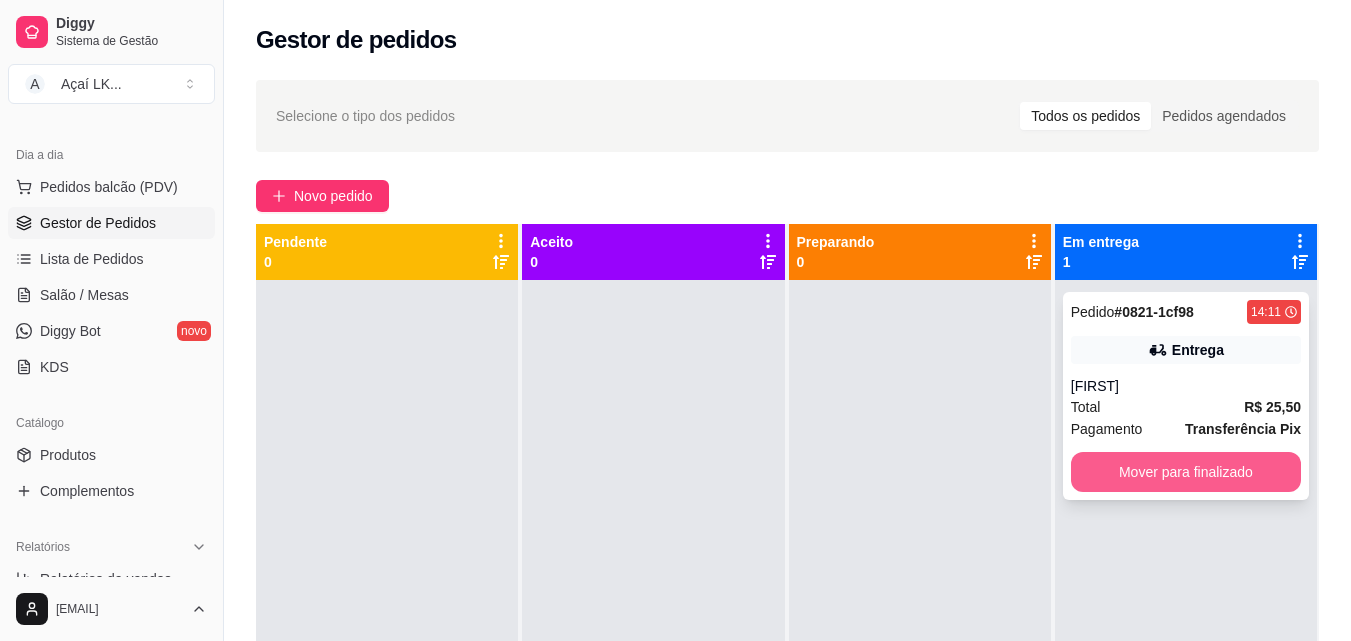 click on "Mover para finalizado" at bounding box center [1186, 472] 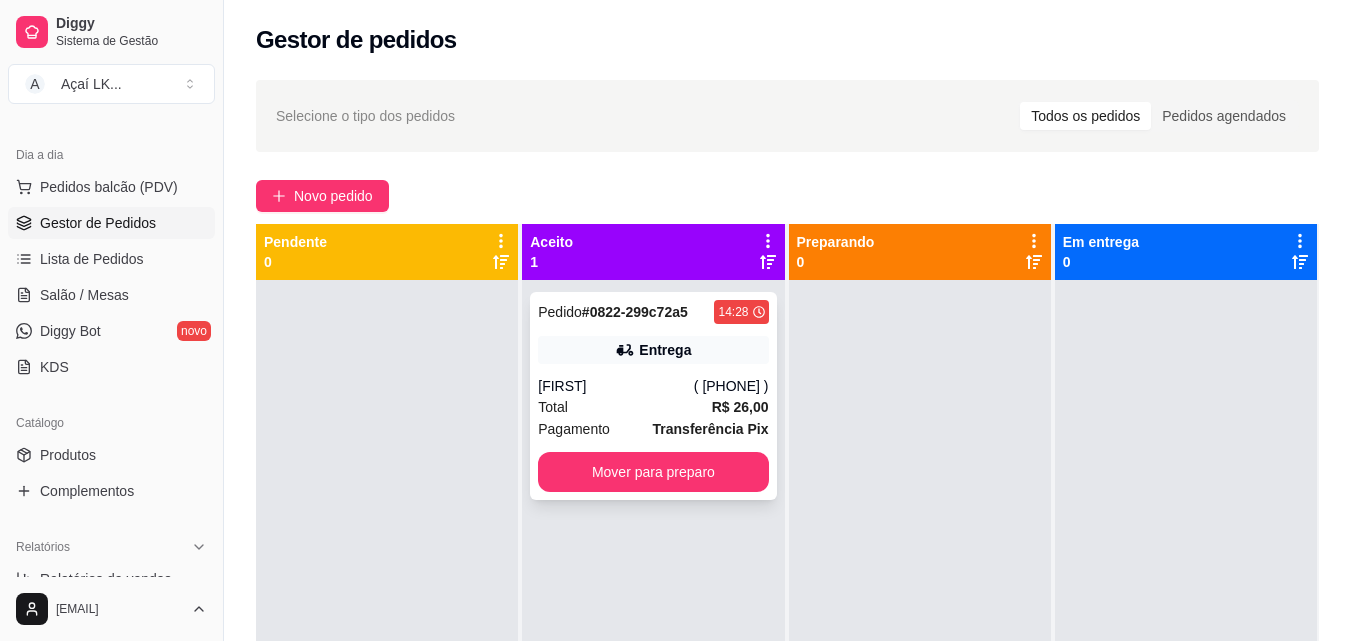 click on "Pedido  # 0822-299c72a5 14:28 Entrega [FIRST] ( [PHONE] ) Total R$ 26,00 Pagamento Transferência Pix Mover para preparo" at bounding box center [653, 396] 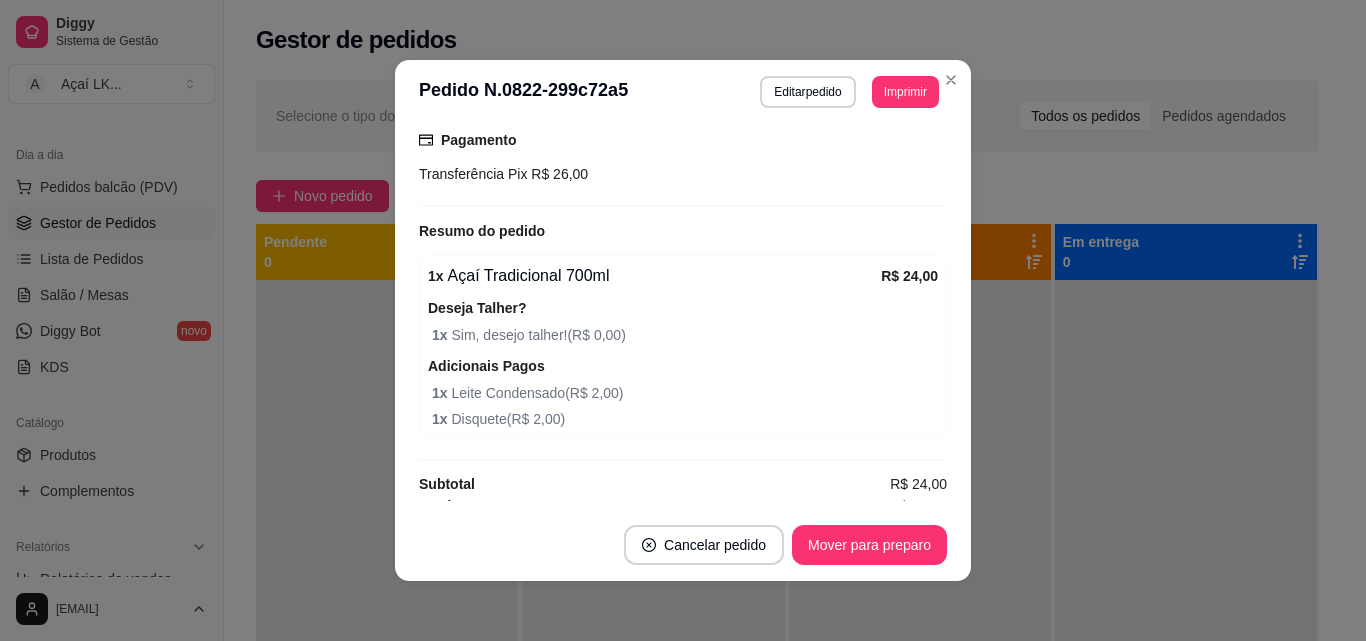 scroll, scrollTop: 550, scrollLeft: 0, axis: vertical 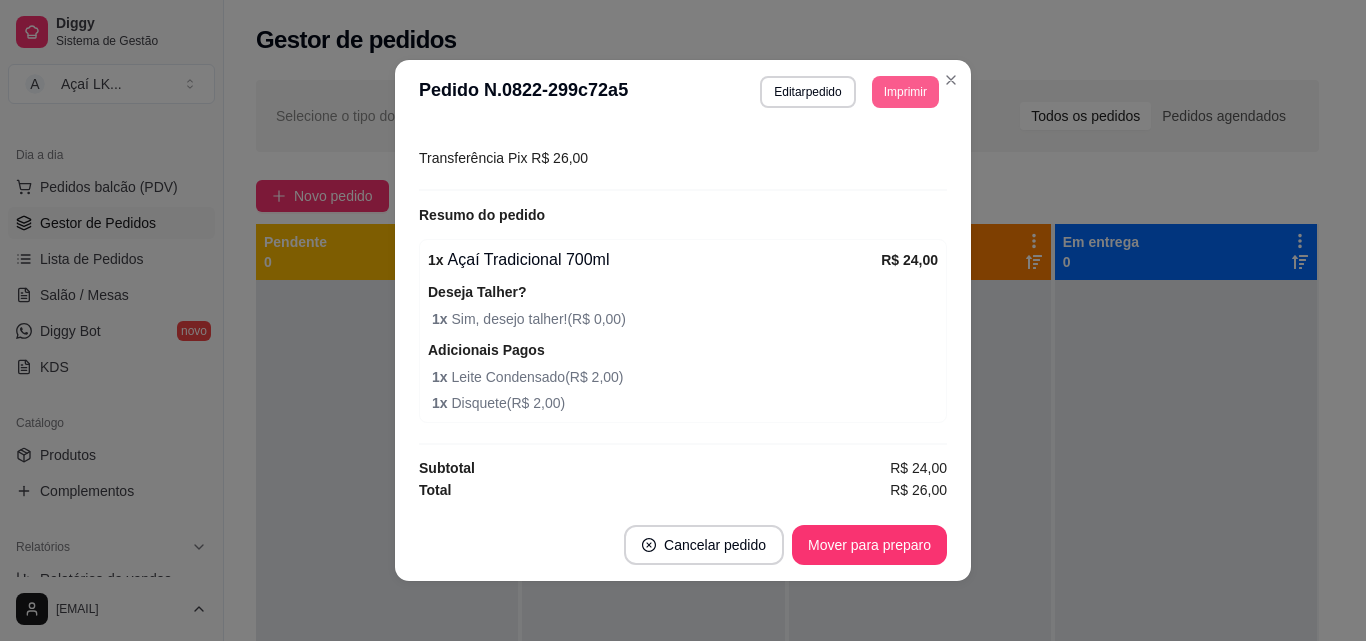 click on "Imprimir" at bounding box center [905, 92] 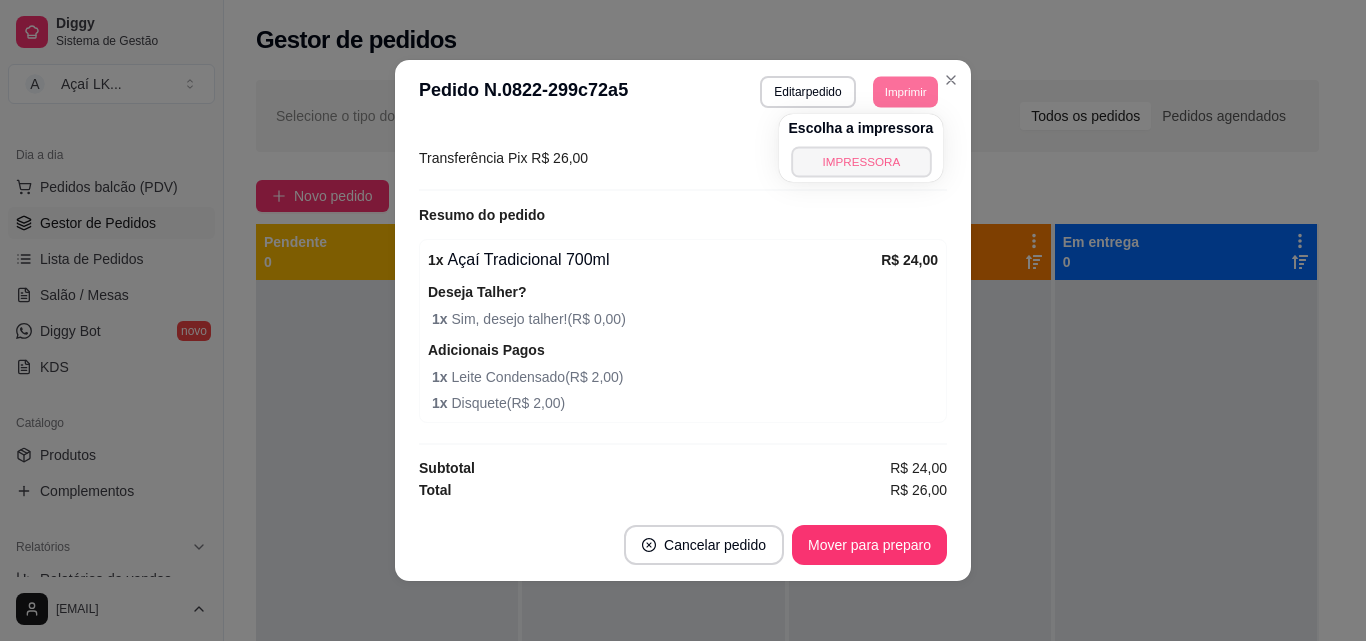 click on "IMPRESSORA" at bounding box center [861, 161] 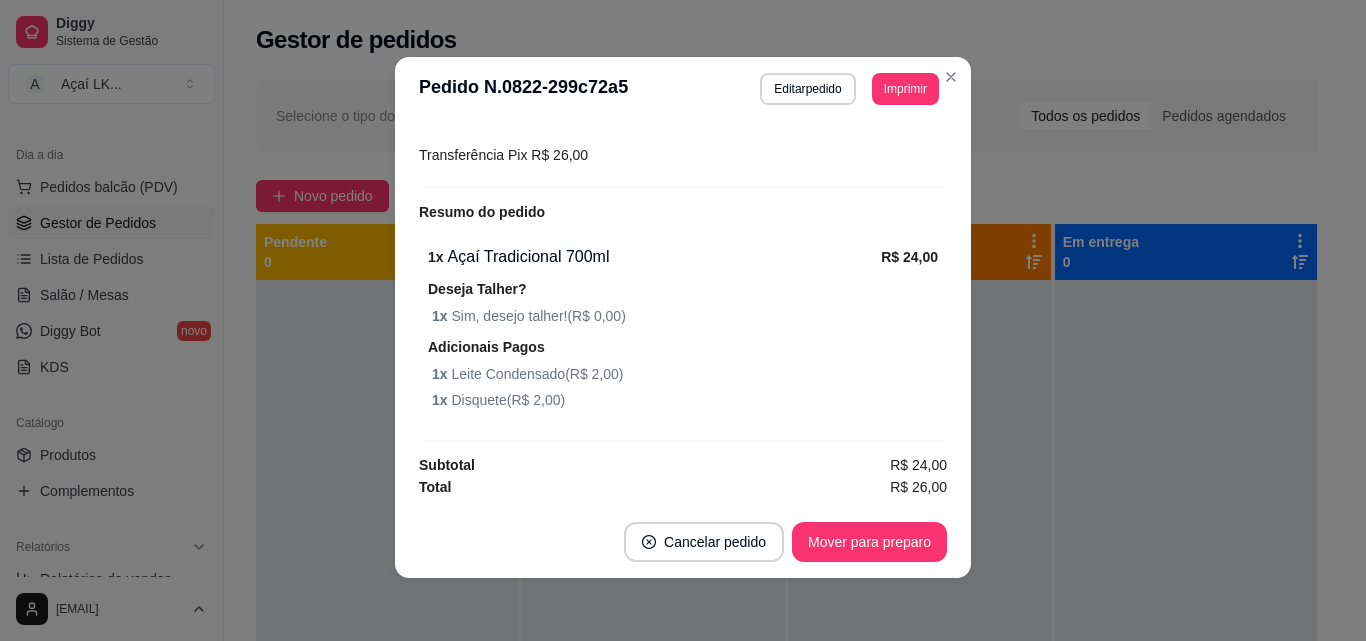 scroll, scrollTop: 4, scrollLeft: 0, axis: vertical 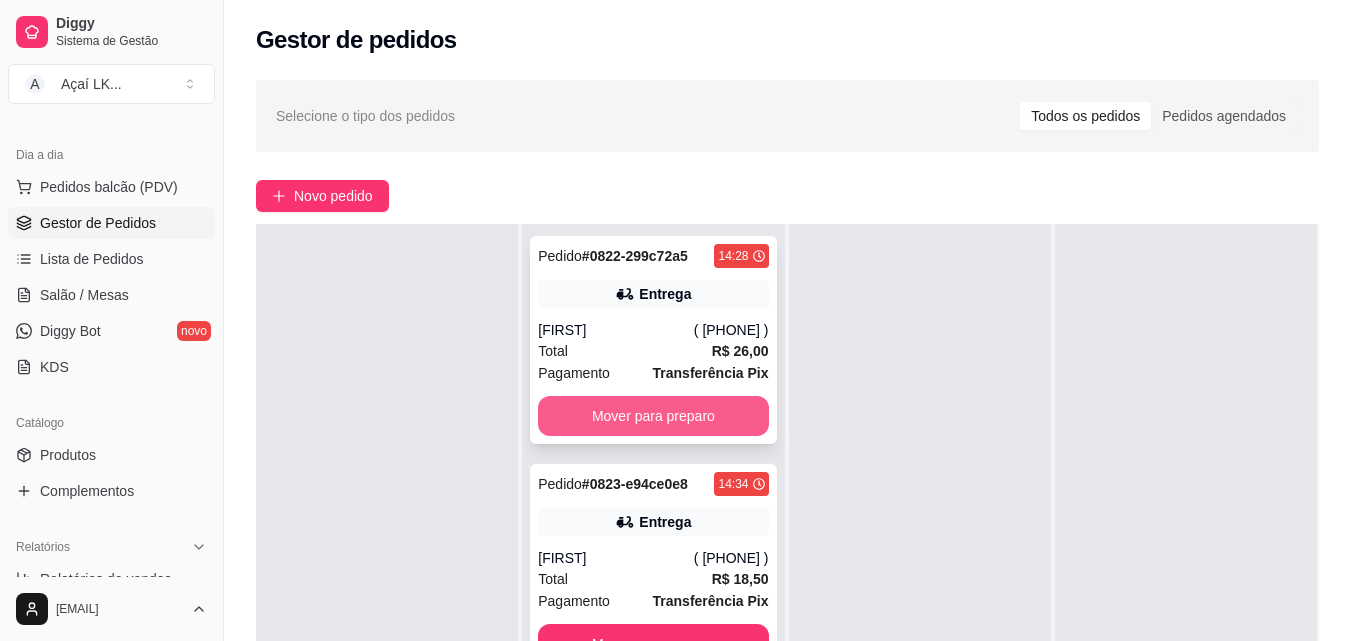 click on "Mover para preparo" at bounding box center [653, 416] 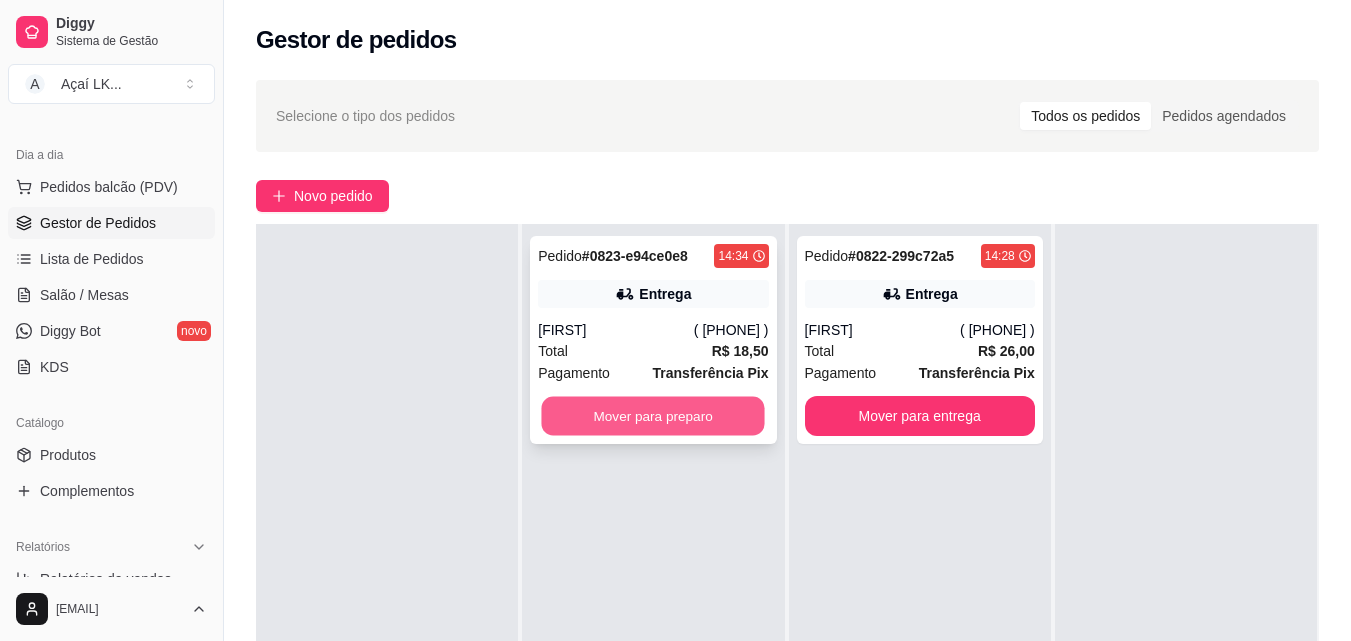 click on "Mover para preparo" at bounding box center [653, 416] 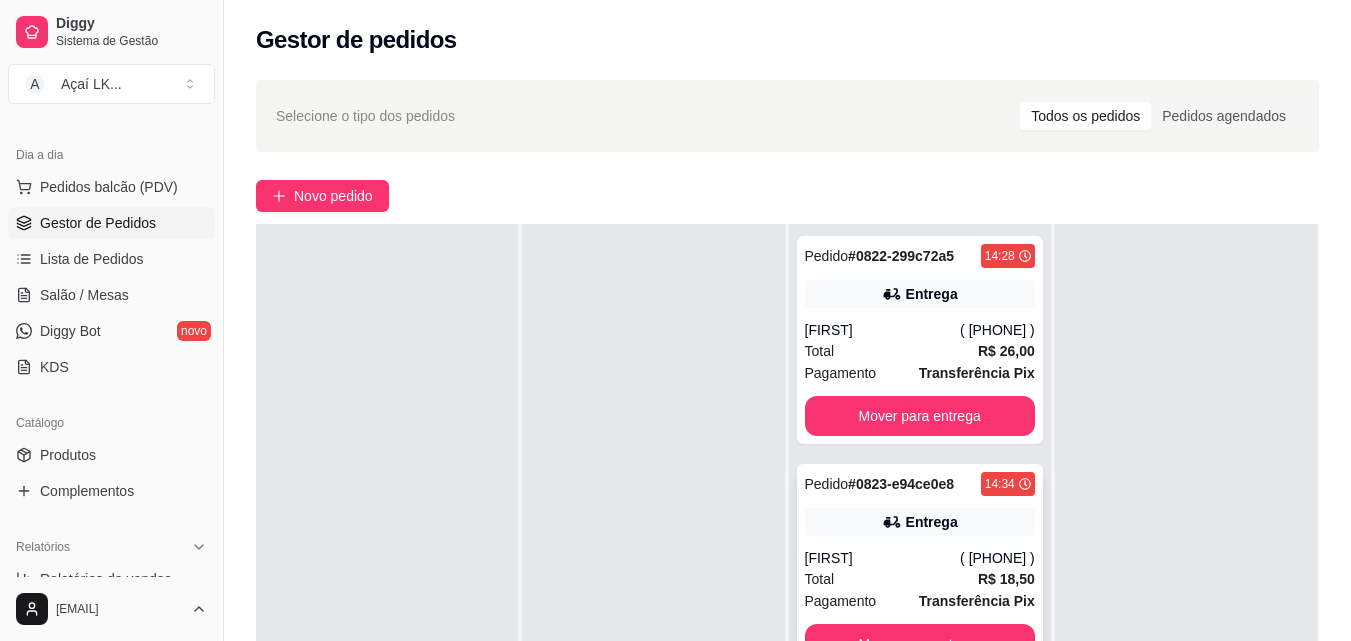 click on "( [PHONE] )" at bounding box center [997, 558] 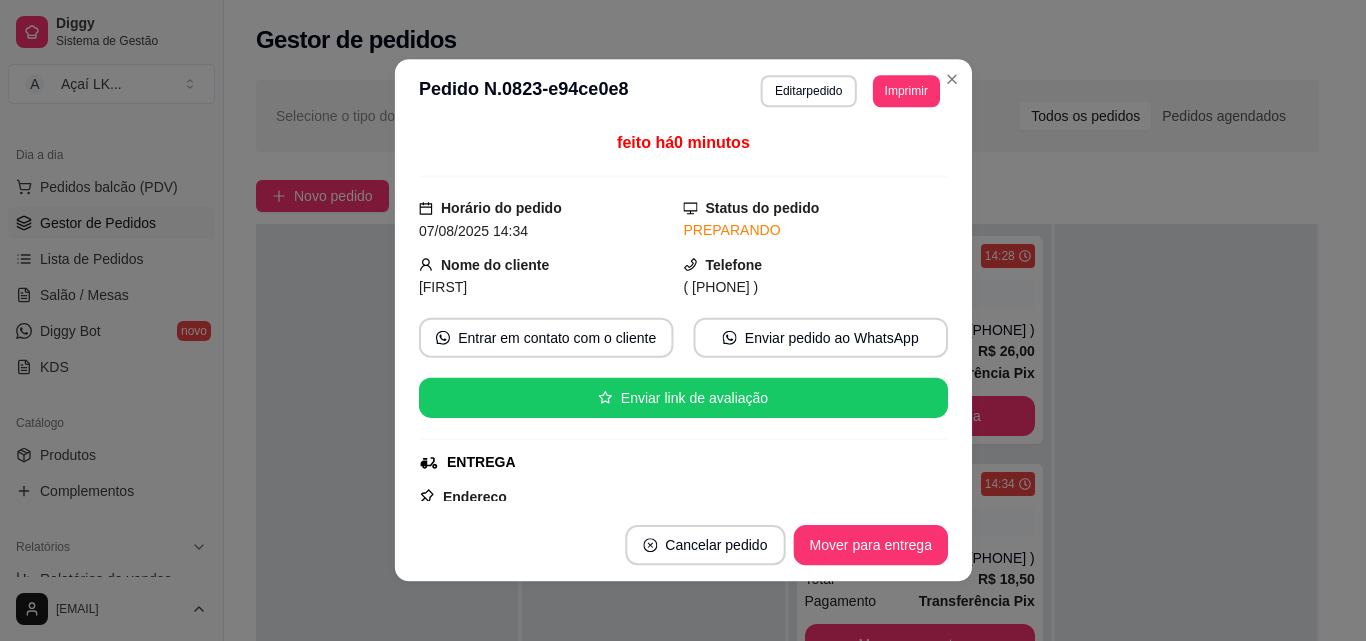 scroll, scrollTop: 4, scrollLeft: 0, axis: vertical 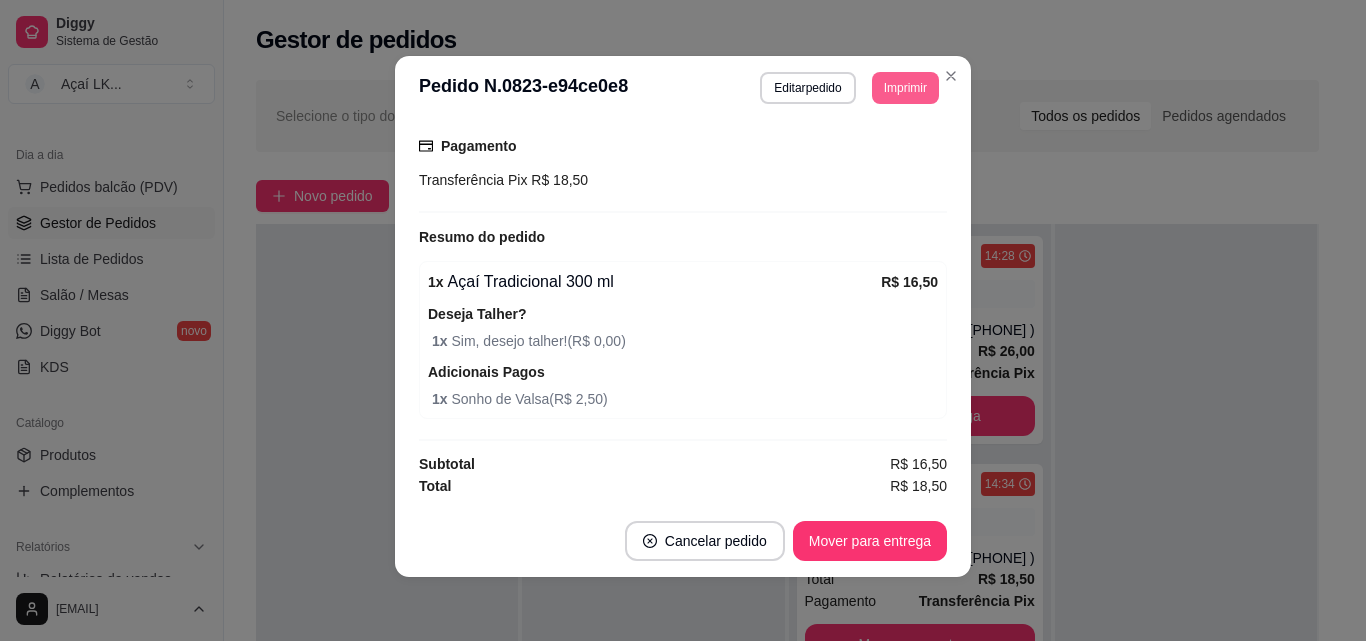 click on "Imprimir" at bounding box center [905, 88] 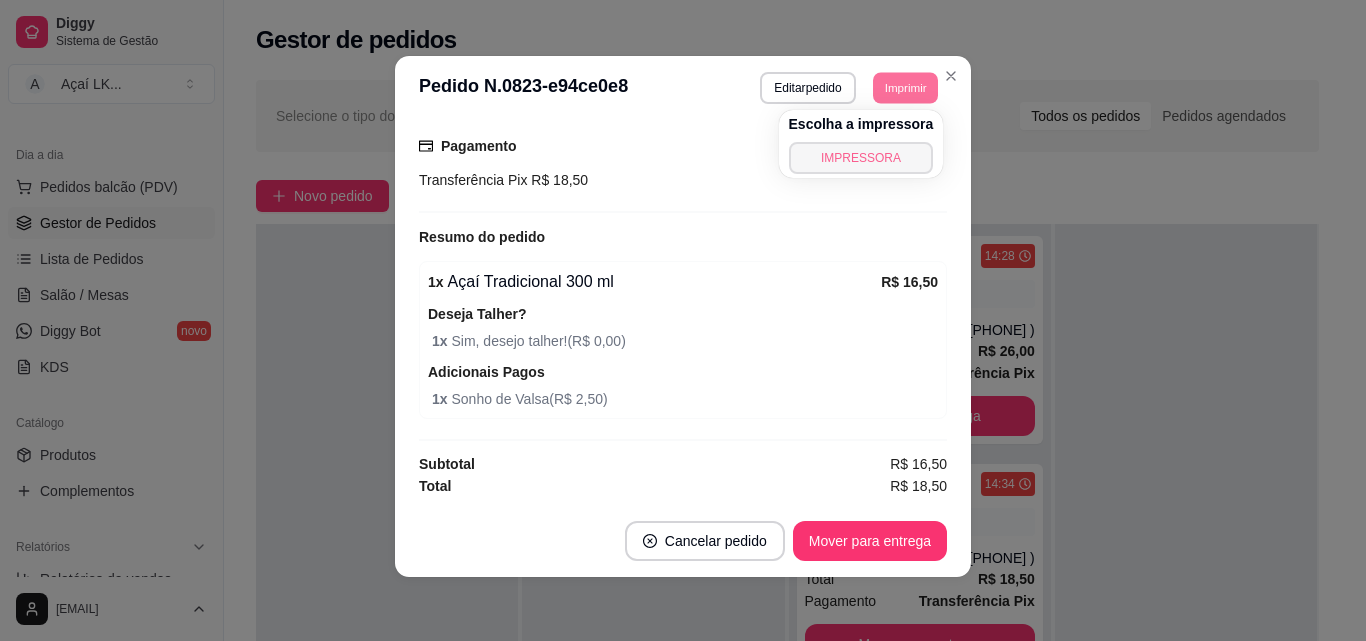 click on "IMPRESSORA" at bounding box center (861, 158) 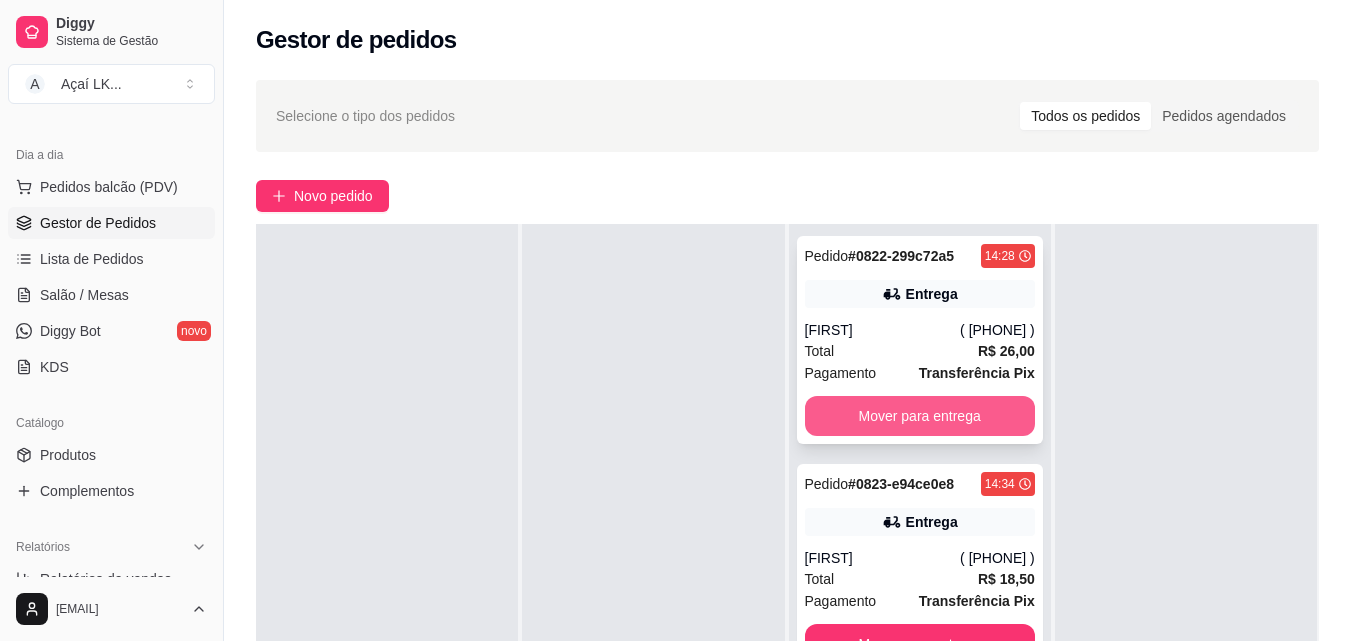 click on "Mover para entrega" at bounding box center (920, 416) 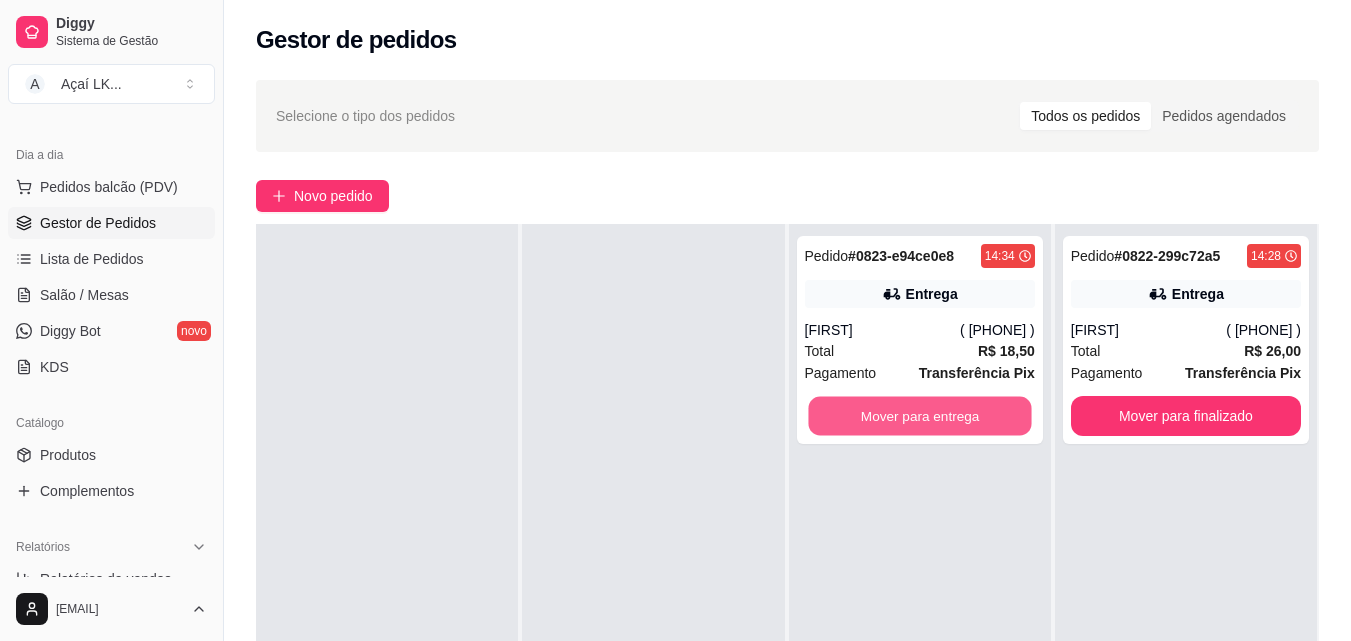 click on "Mover para entrega" at bounding box center [919, 416] 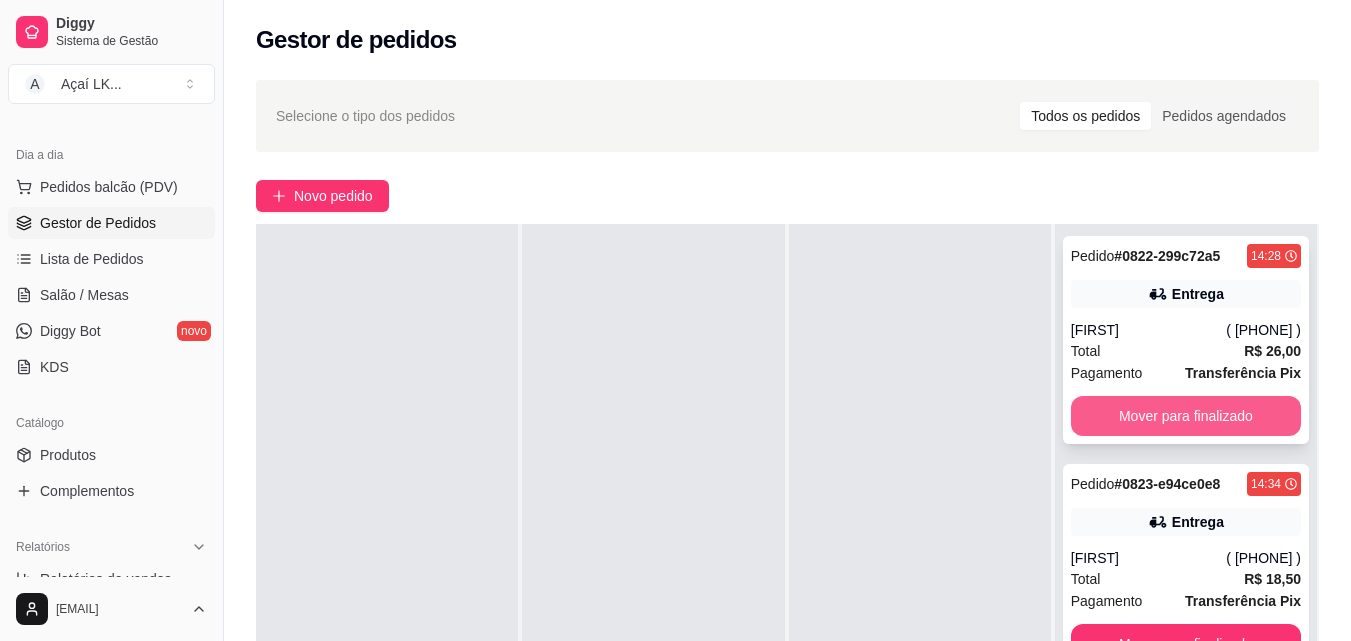 click on "Mover para finalizado" at bounding box center (1186, 416) 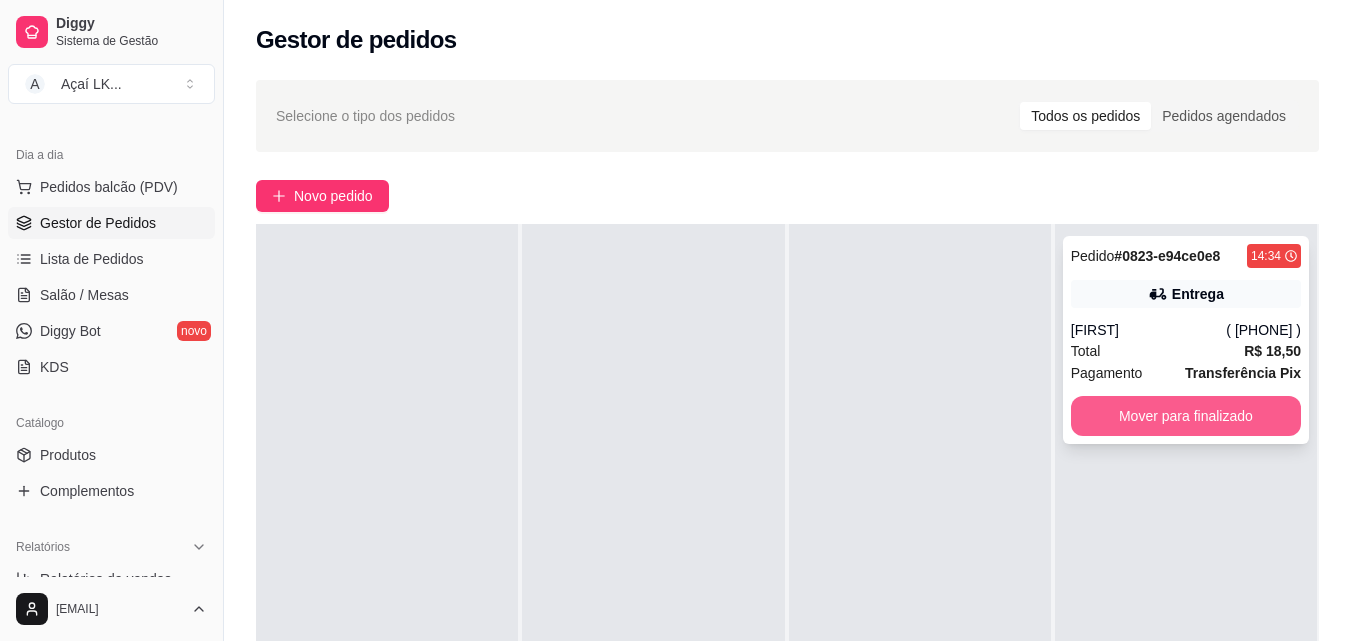 click on "Mover para finalizado" at bounding box center [1186, 416] 